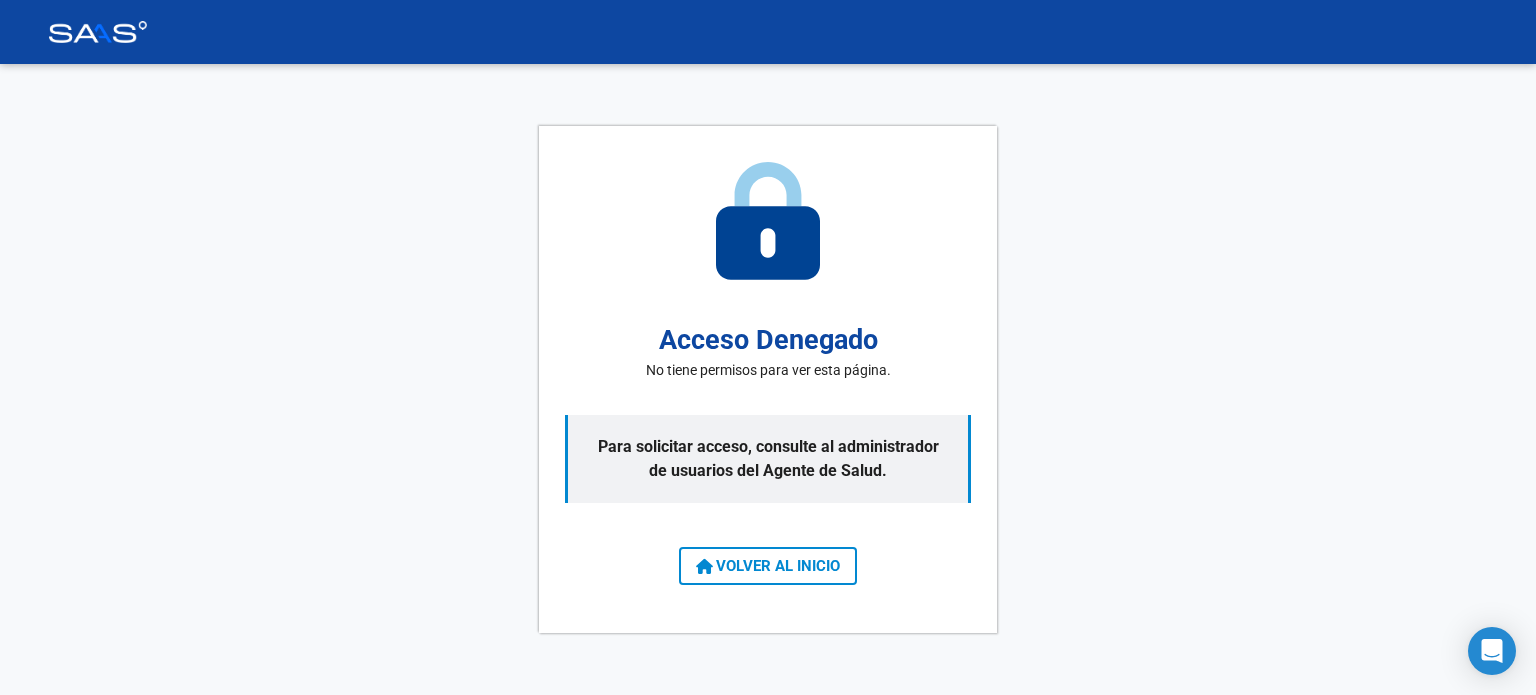 scroll, scrollTop: 0, scrollLeft: 0, axis: both 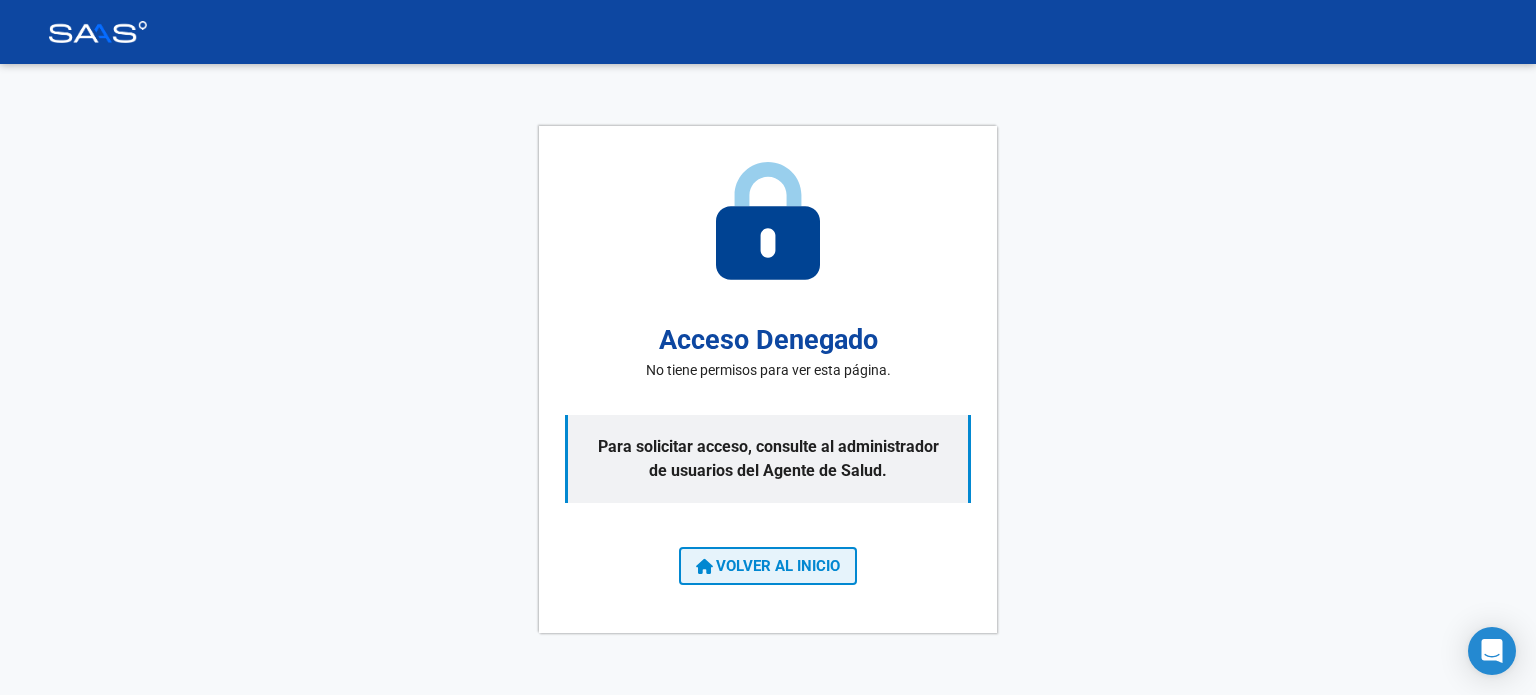 click on "VOLVER AL INICIO" 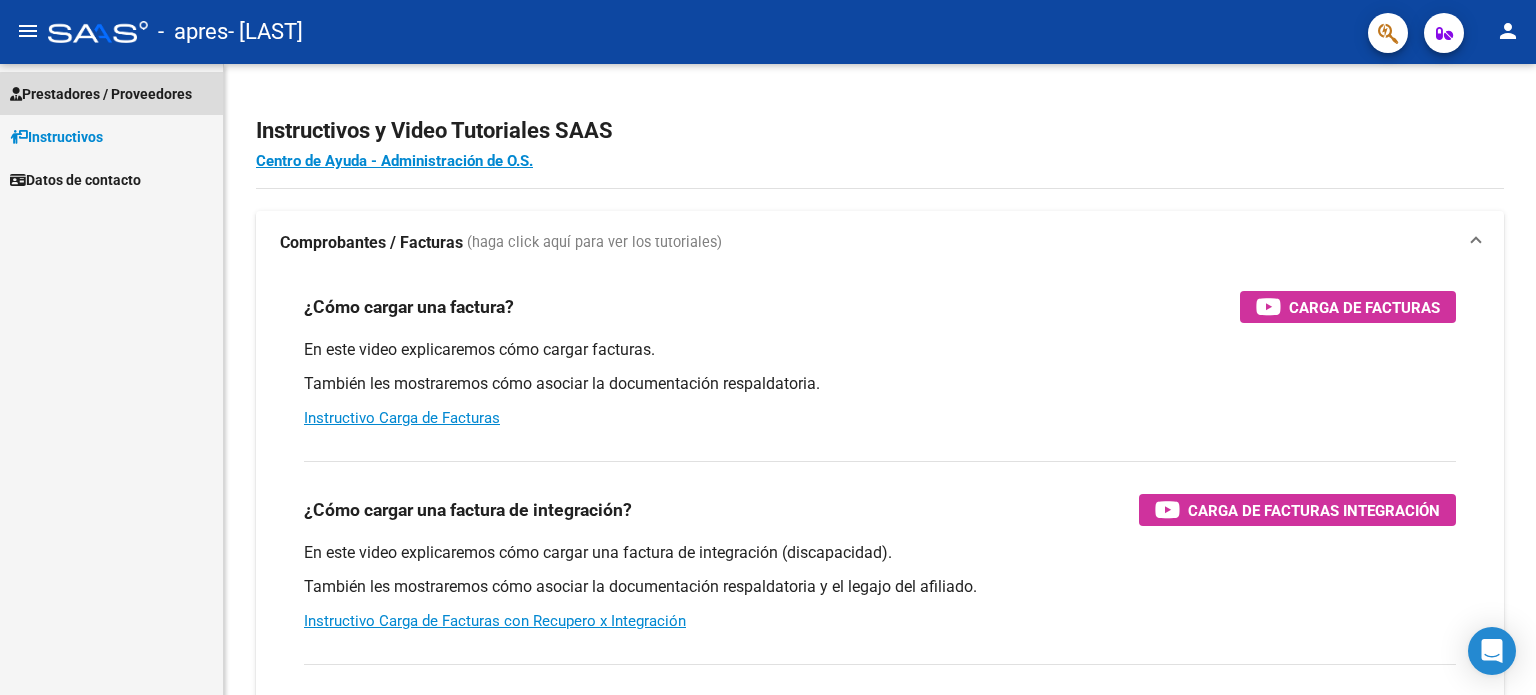 click on "Prestadores / Proveedores" at bounding box center (101, 94) 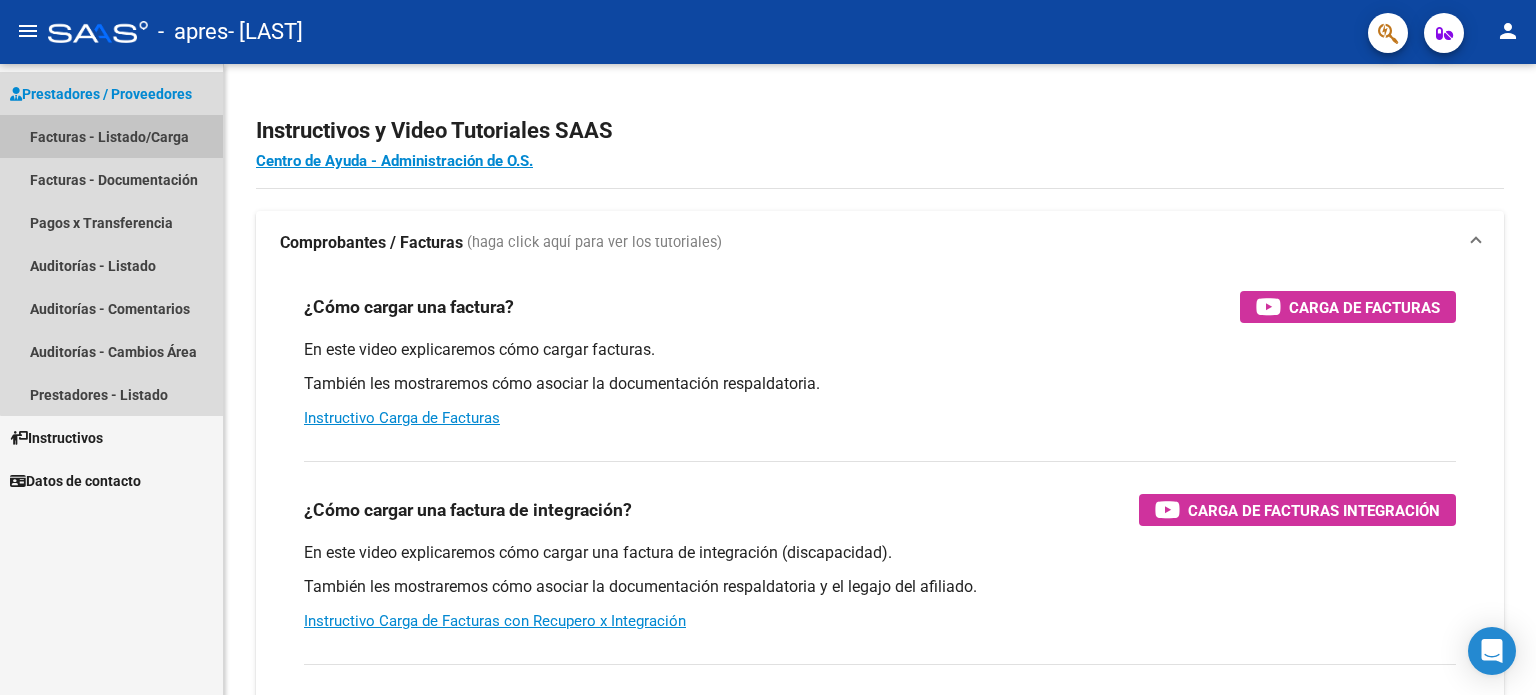 click on "Facturas - Listado/Carga" at bounding box center [111, 136] 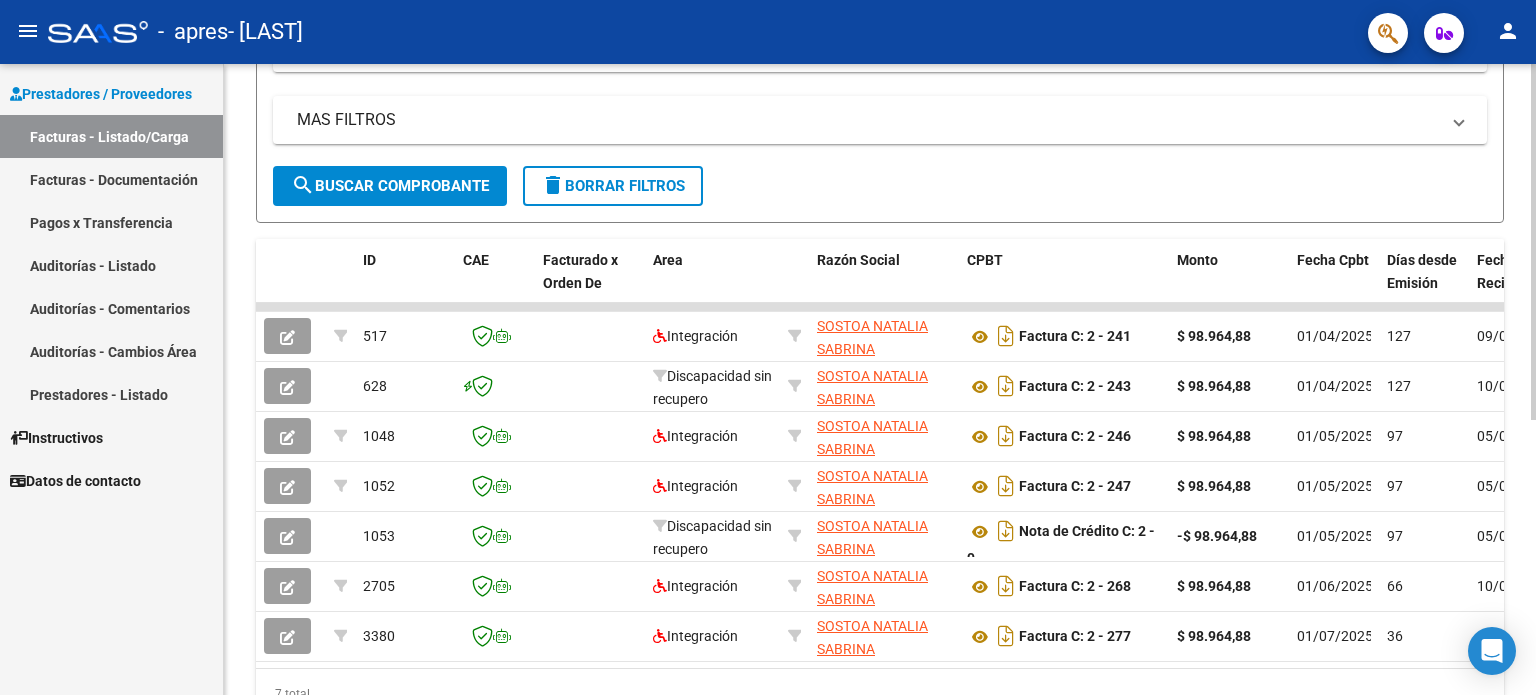 scroll, scrollTop: 397, scrollLeft: 0, axis: vertical 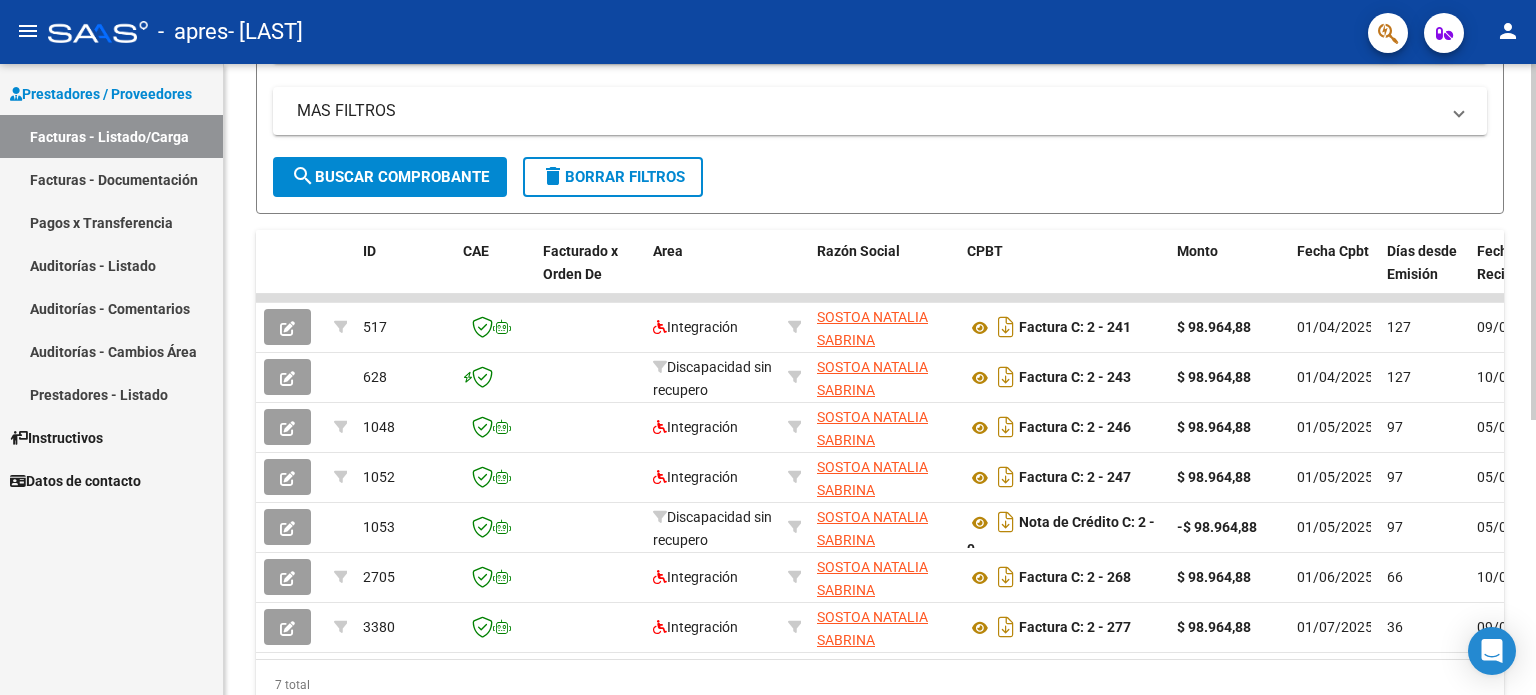 click 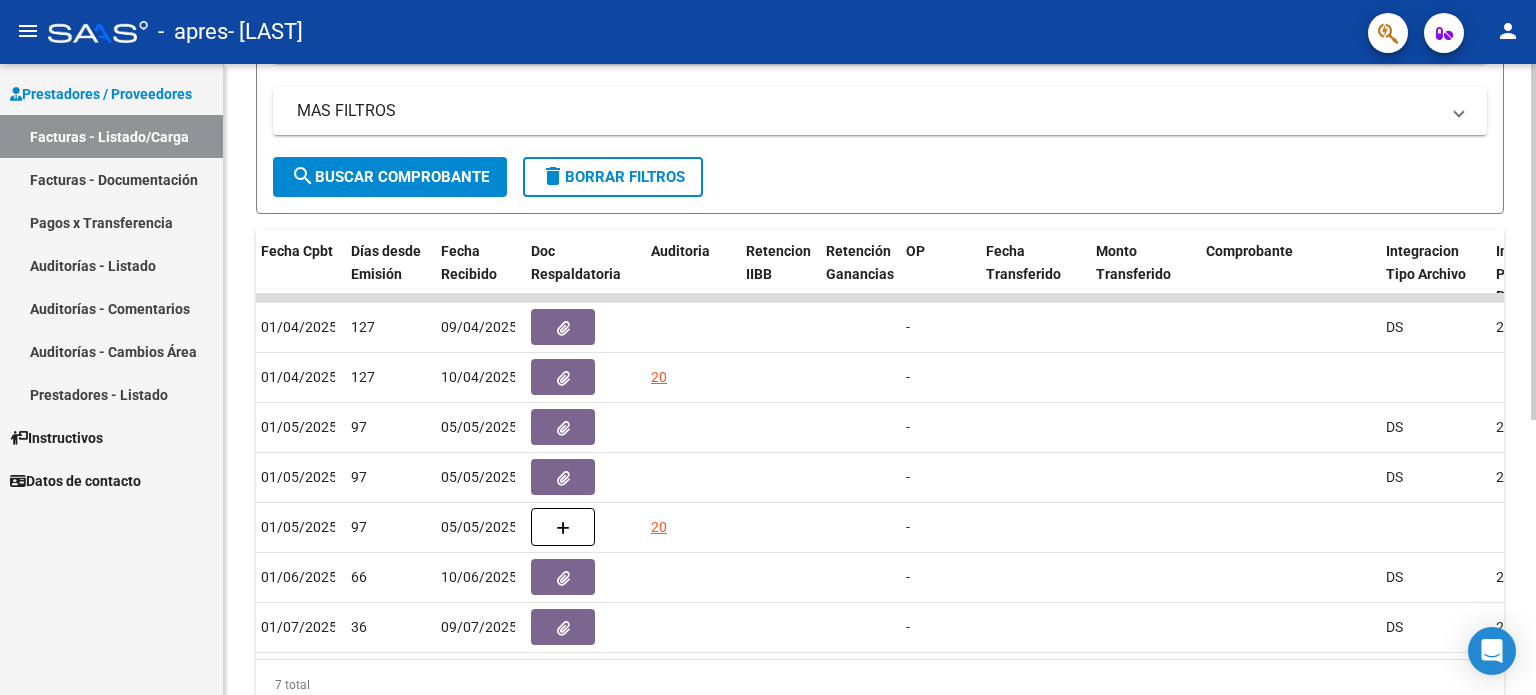 scroll, scrollTop: 0, scrollLeft: 1083, axis: horizontal 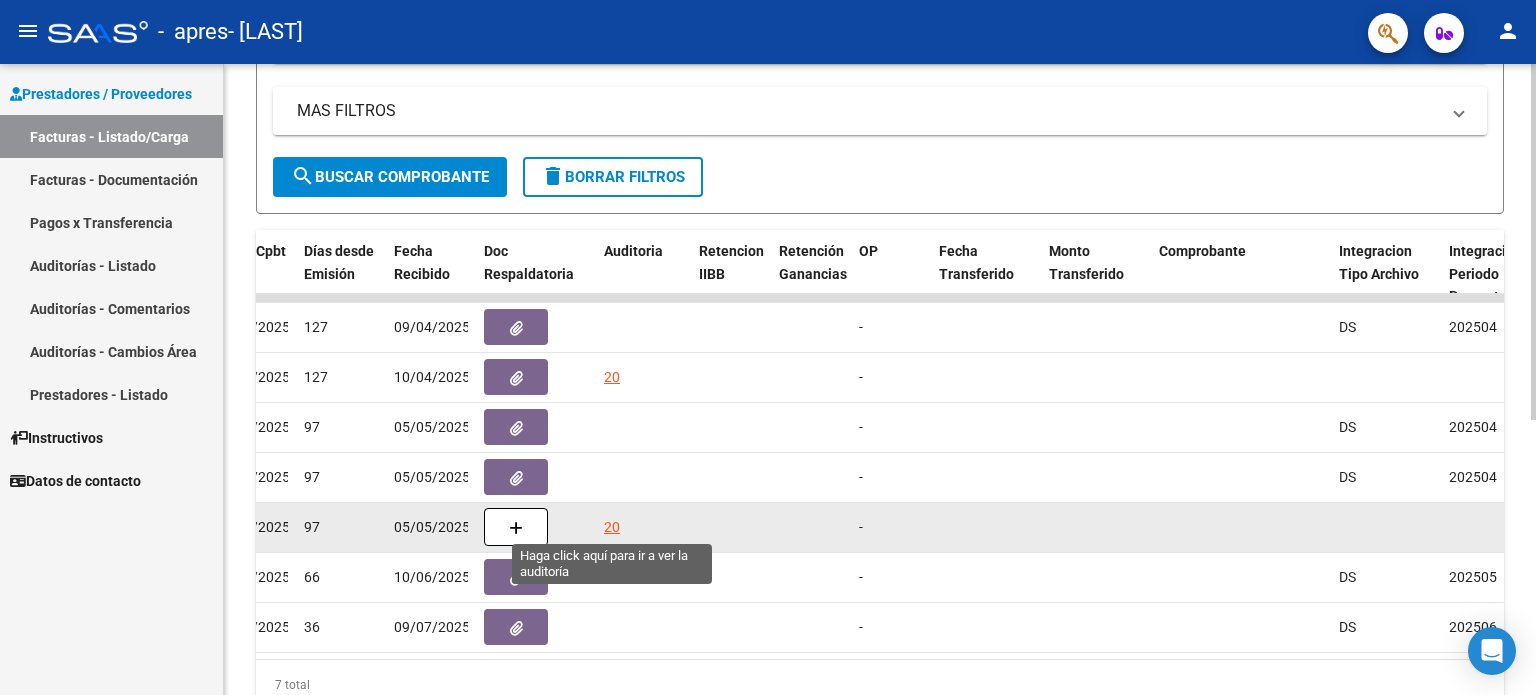 click on "20" 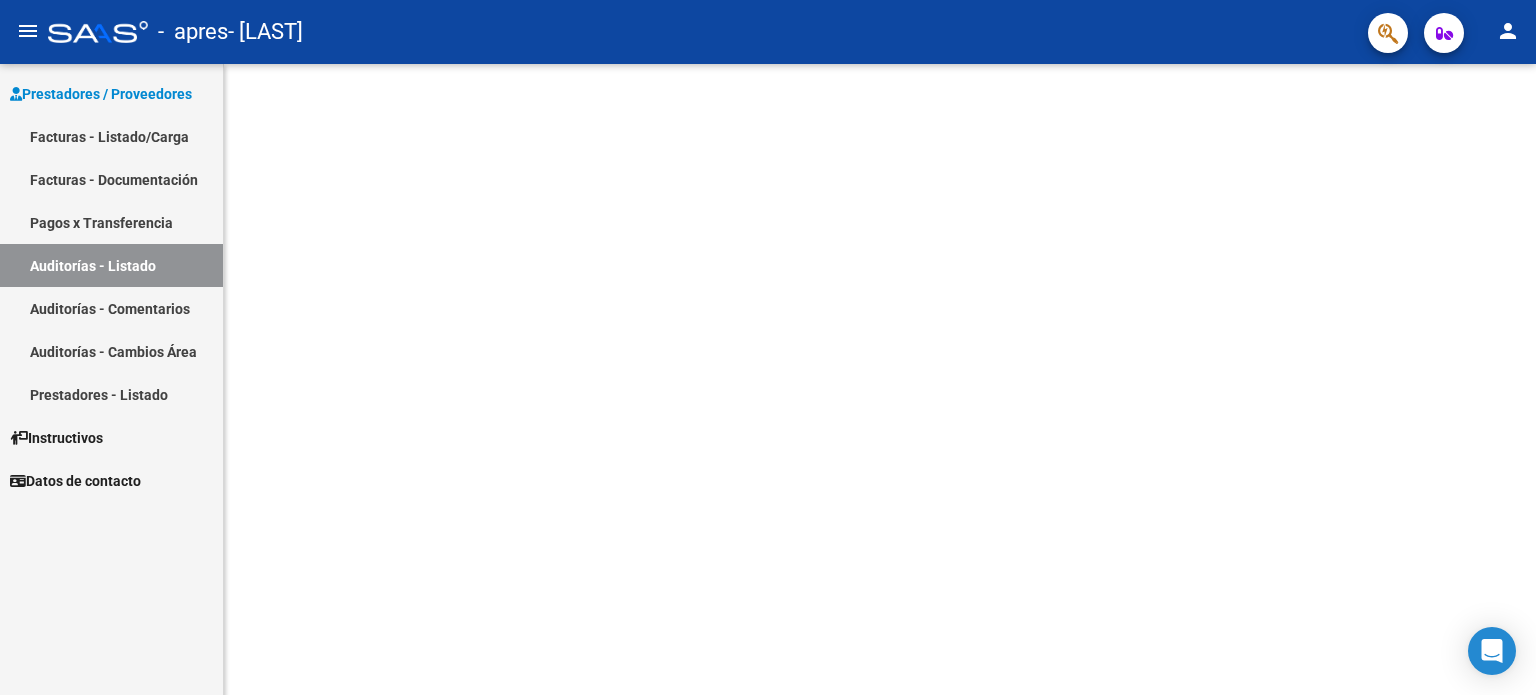 scroll, scrollTop: 0, scrollLeft: 0, axis: both 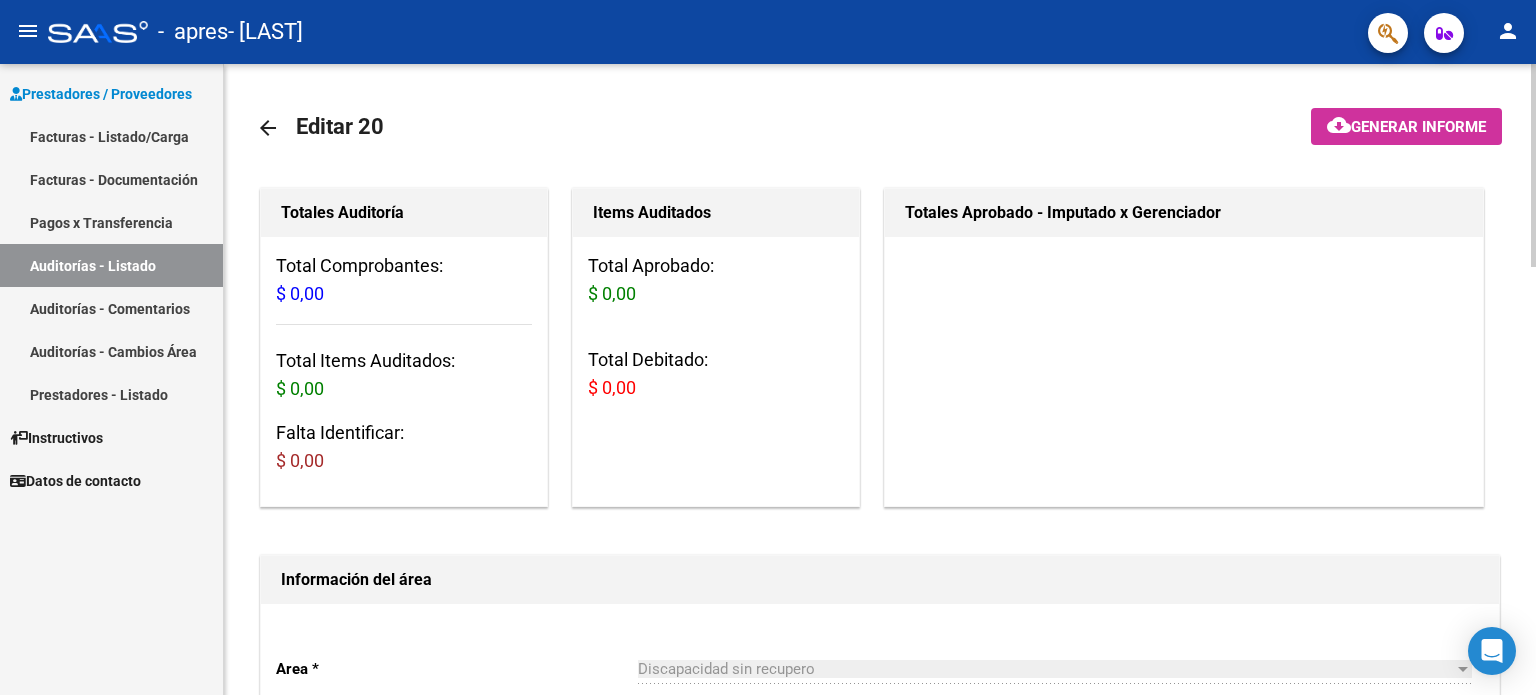 click on "arrow_back" 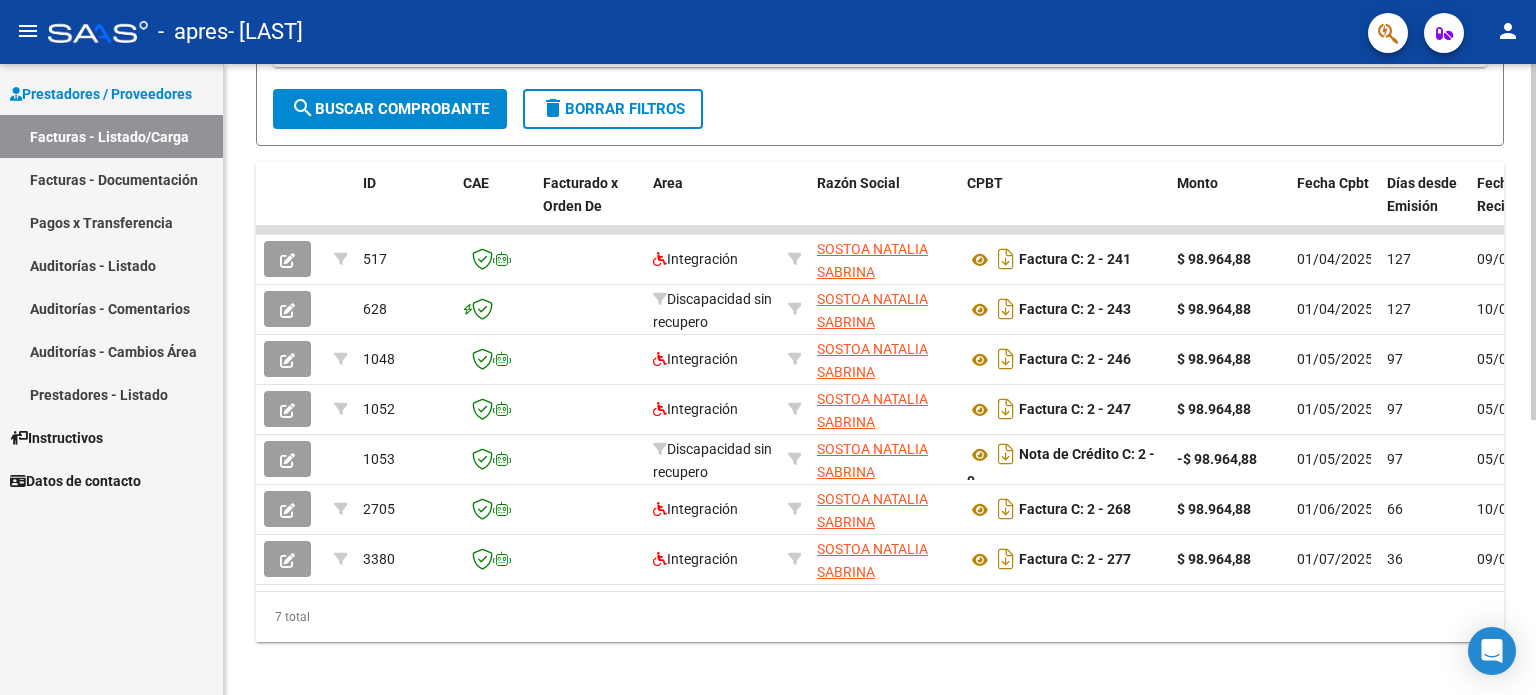 click on "Video tutorial   PRESTADORES -> Listado de CPBTs Emitidos por Prestadores / Proveedores (alt+q)   Cargar Comprobante
cloud_download  CSV  cloud_download  EXCEL  cloud_download  Estandar   Descarga Masiva
Filtros Id Area Area Todos Confirmado   Mostrar totalizadores   FILTROS DEL COMPROBANTE  Comprobante Tipo Comprobante Tipo Start date – End date Fec. Comprobante Desde / Hasta Días Emisión Desde(cant. días) Días Emisión Hasta(cant. días) CUIT / Razón Social Pto. Venta Nro. Comprobante Código SSS CAE Válido CAE Válido Todos Cargado Módulo Hosp. Todos Tiene facturacion Apócrifa Hospital Refes  FILTROS DE INTEGRACION  Período De Prestación Campos del Archivo de Rendición Devuelto x SSS (dr_envio) Todos Rendido x SSS (dr_envio) Tipo de Registro Tipo de Registro Período Presentación Período Presentación Campos del Legajo Asociado (preaprobación) Afiliado Legajo (cuil/nombre) Todos Solo facturas preaprobadas  MAS FILTROS  Todos Con Doc. Respaldatoria Todos Con Trazabilidad Todos – –" 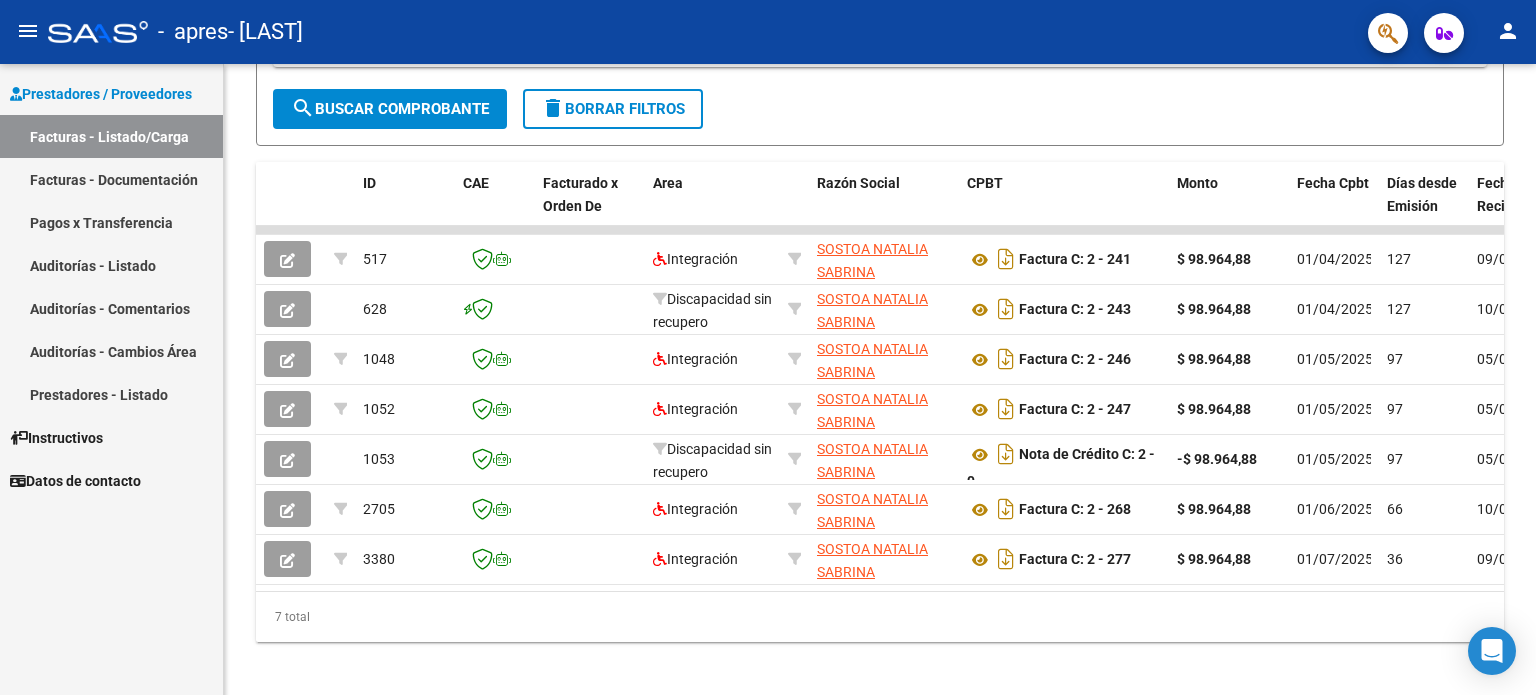 scroll, scrollTop: 467, scrollLeft: 0, axis: vertical 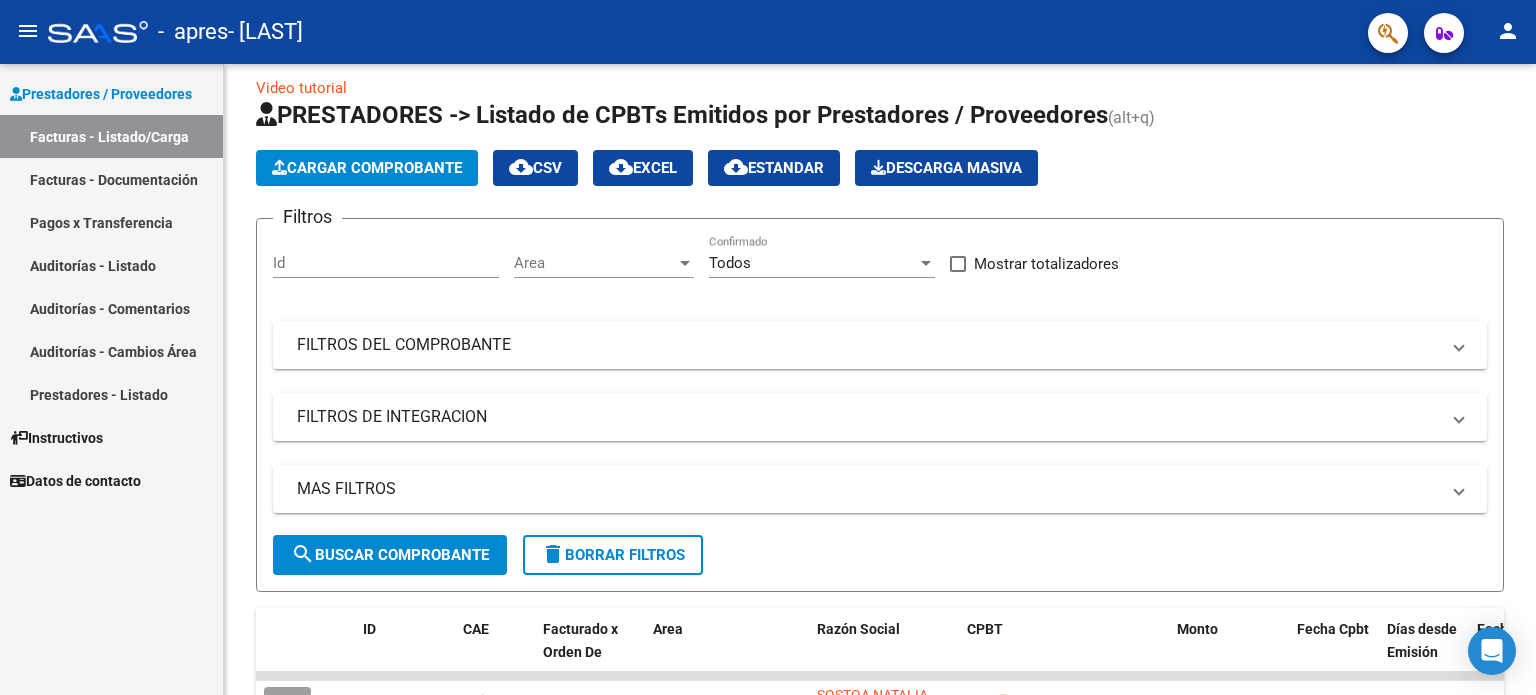 click on "Video tutorial   PRESTADORES -> Listado de CPBTs Emitidos por Prestadores / Proveedores (alt+q)   Cargar Comprobante
cloud_download  CSV  cloud_download  EXCEL  cloud_download  Estandar   Descarga Masiva
Filtros Id Area Area Todos Confirmado   Mostrar totalizadores   FILTROS DEL COMPROBANTE  Comprobante Tipo Comprobante Tipo Start date – End date Fec. Comprobante Desde / Hasta Días Emisión Desde(cant. días) Días Emisión Hasta(cant. días) CUIT / Razón Social Pto. Venta Nro. Comprobante Código SSS CAE Válido CAE Válido Todos Cargado Módulo Hosp. Todos Tiene facturacion Apócrifa Hospital Refes  FILTROS DE INTEGRACION  Período De Prestación Campos del Archivo de Rendición Devuelto x SSS (dr_envio) Todos Rendido x SSS (dr_envio) Tipo de Registro Tipo de Registro Período Presentación Período Presentación Campos del Legajo Asociado (preaprobación) Afiliado Legajo (cuil/nombre) Todos Solo facturas preaprobadas  MAS FILTROS  Todos Con Doc. Respaldatoria Todos Con Trazabilidad Todos – –" 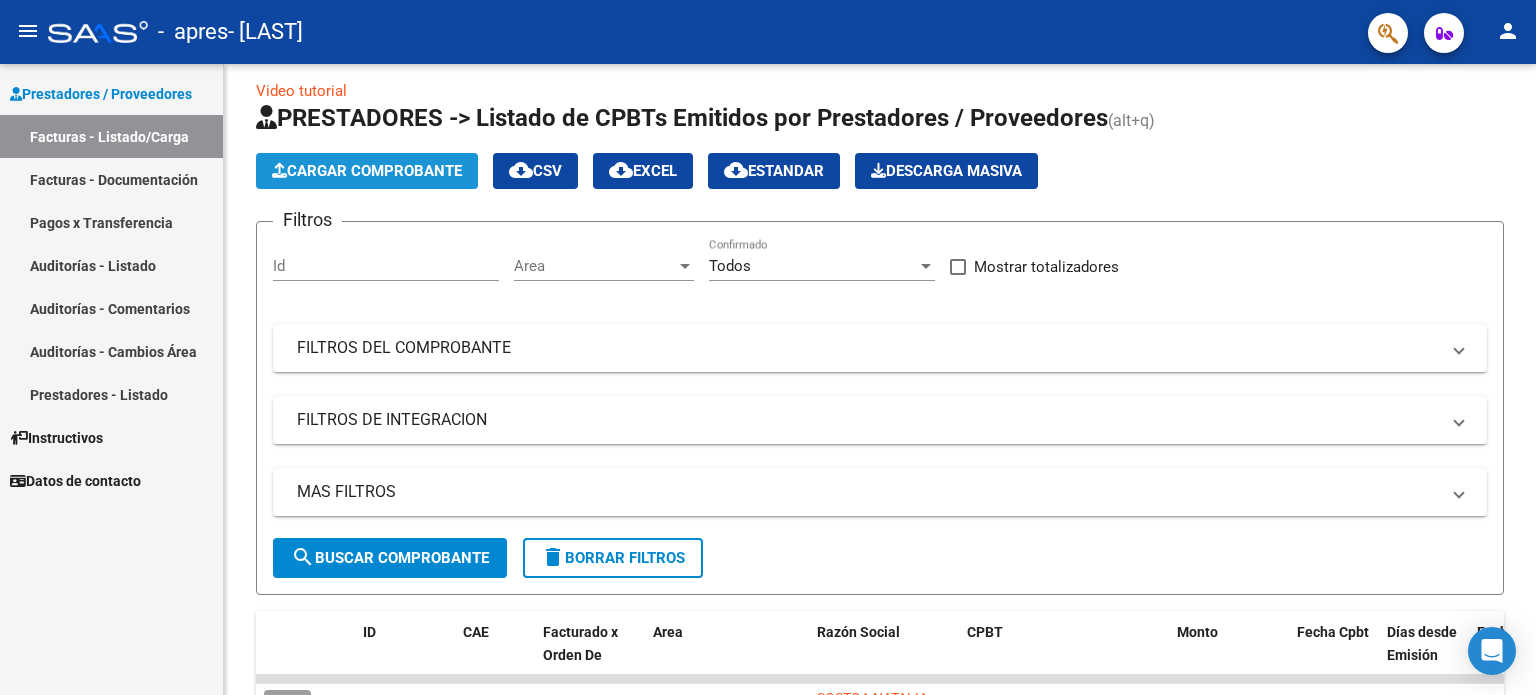 click on "Cargar Comprobante" 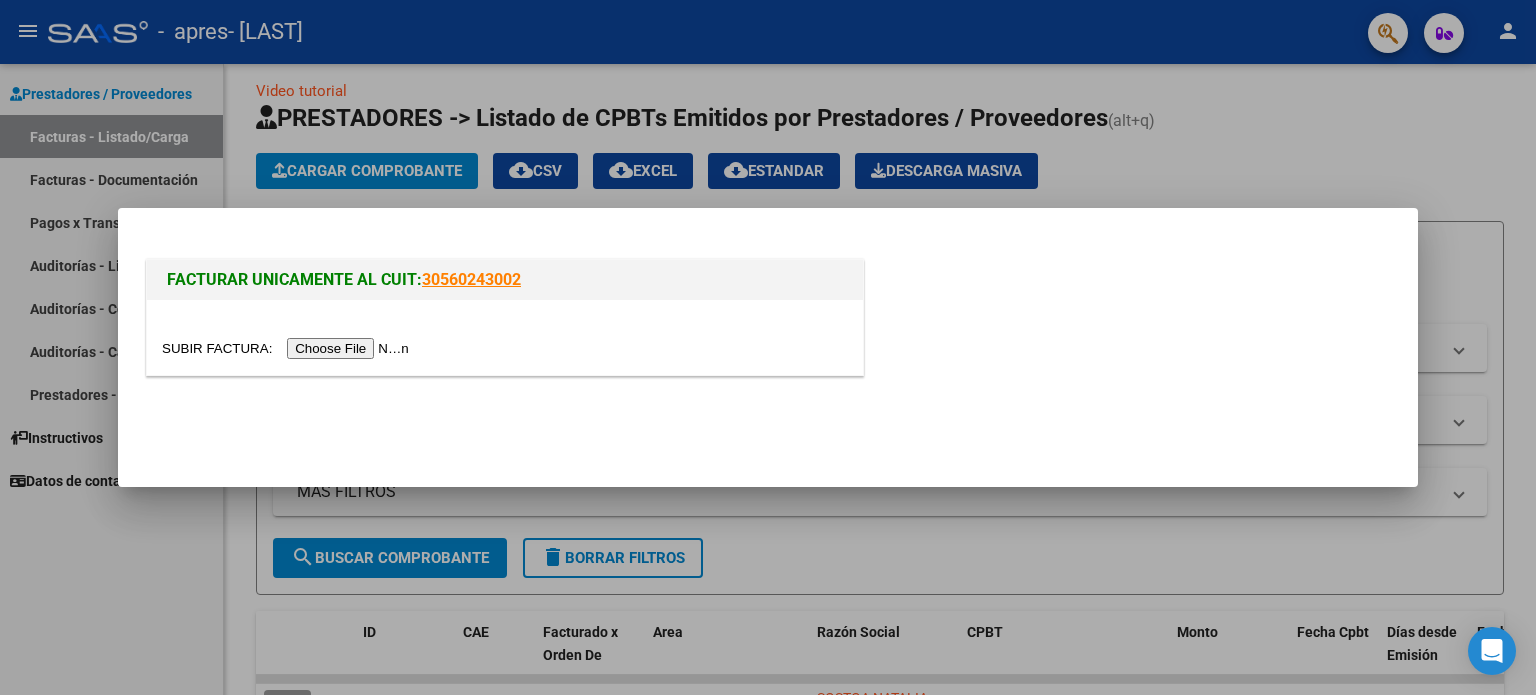 click at bounding box center (288, 348) 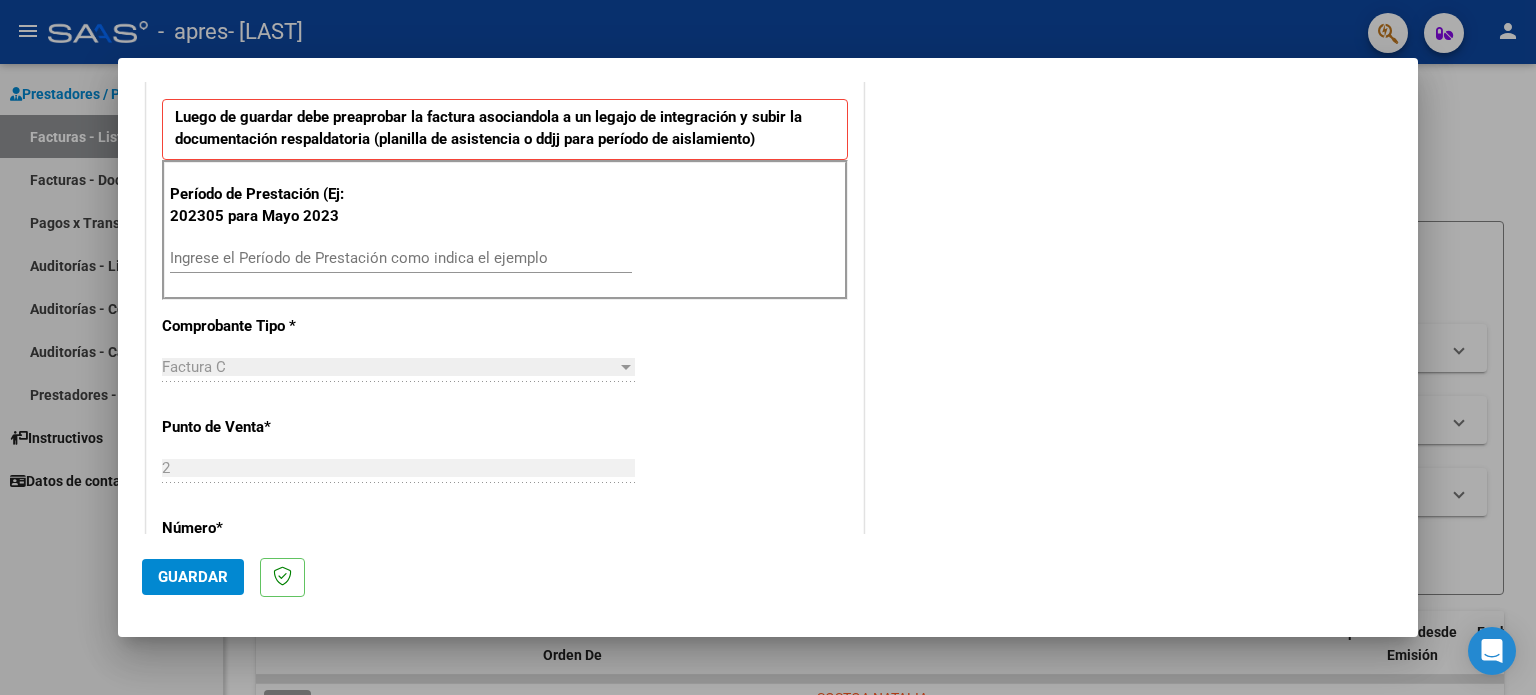 scroll, scrollTop: 520, scrollLeft: 0, axis: vertical 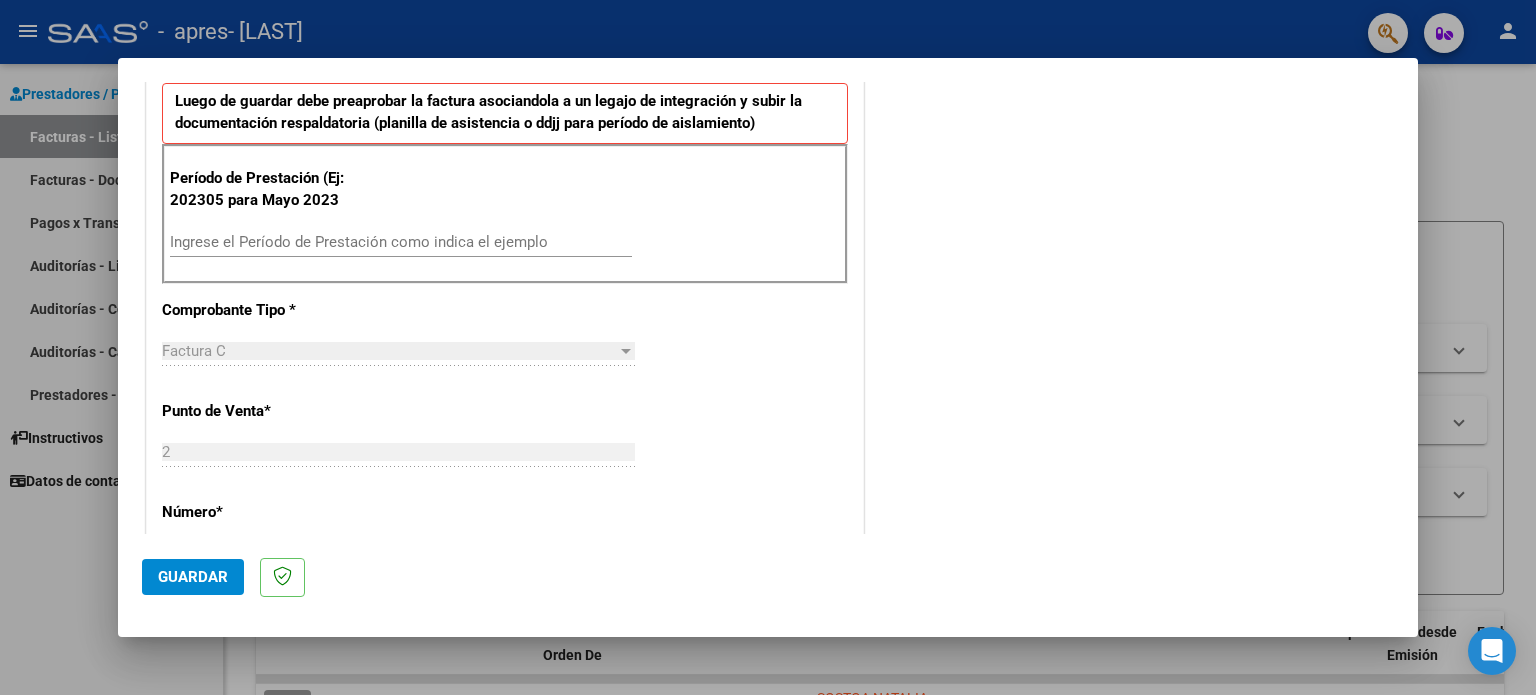 click on "Ingrese el Período de Prestación como indica el ejemplo" at bounding box center (401, 242) 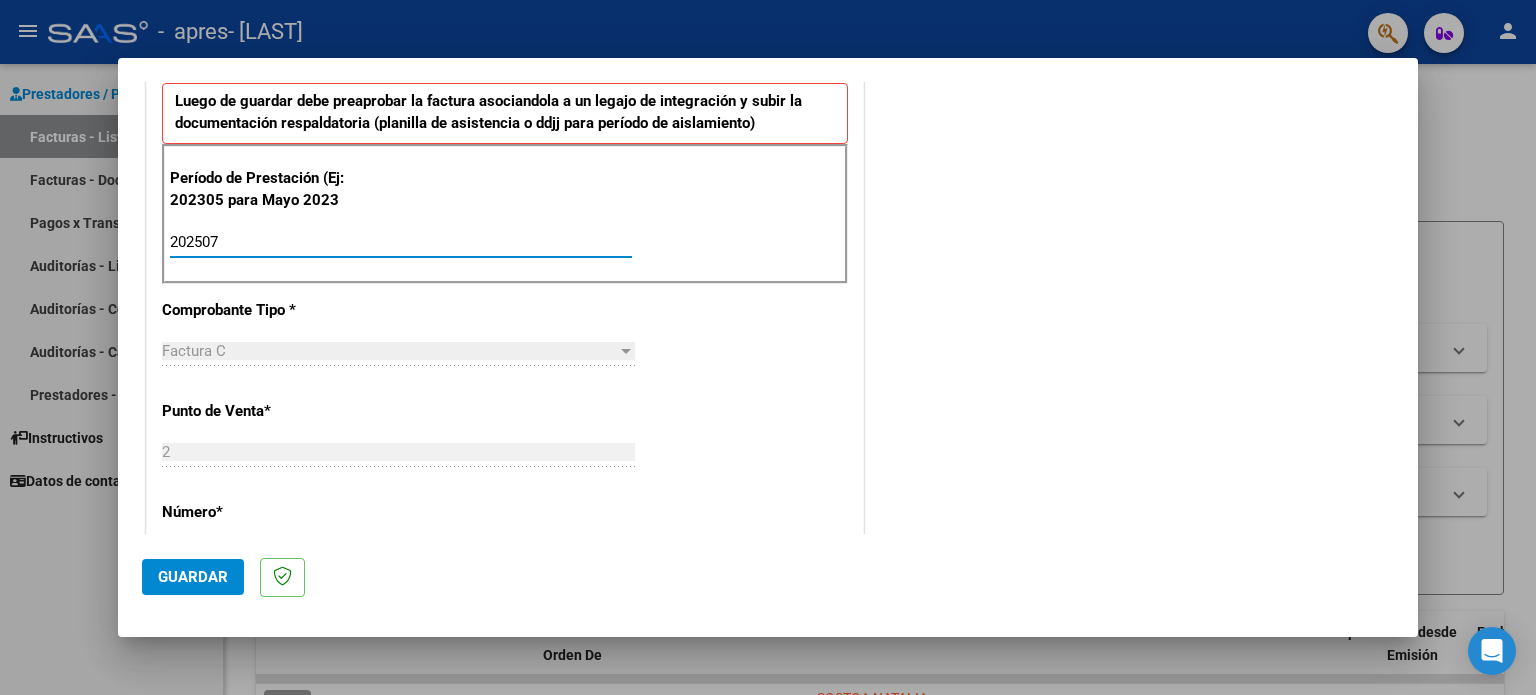 type on "202507" 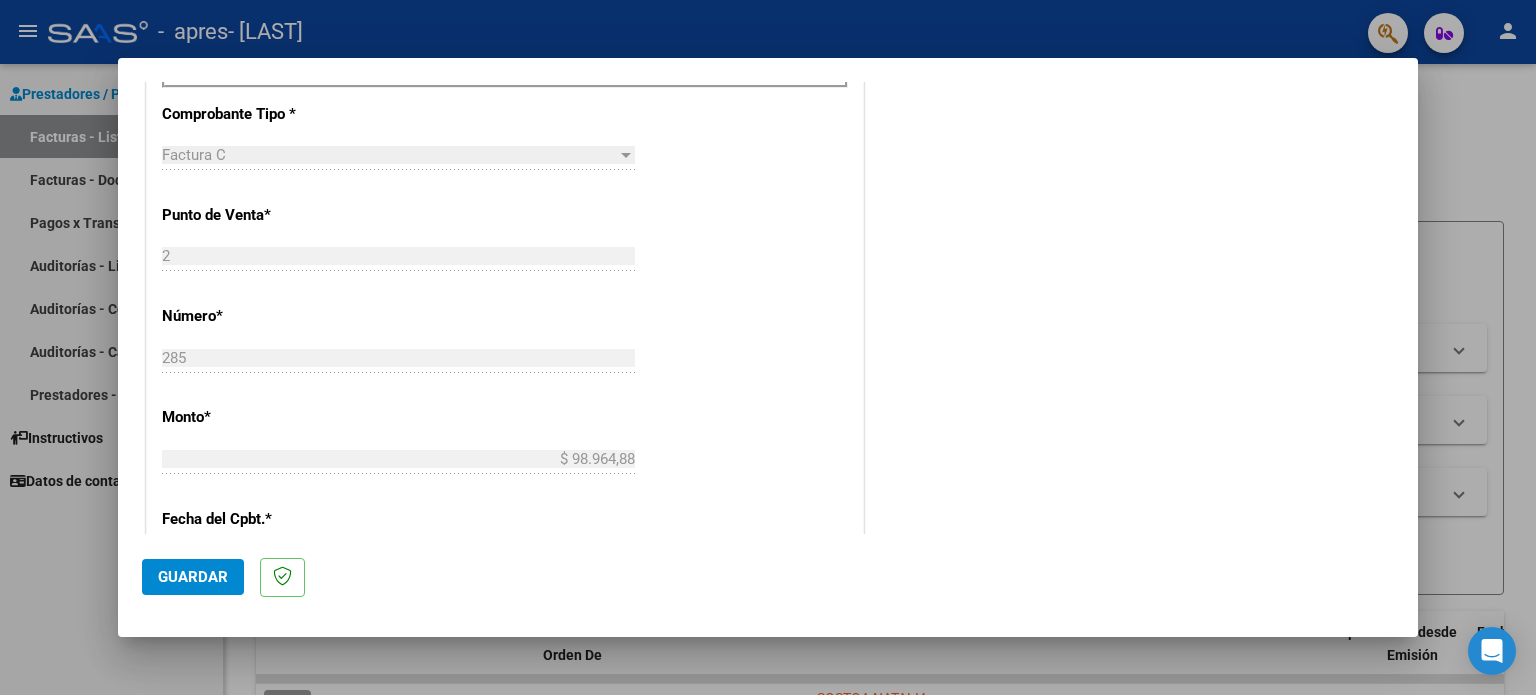 scroll, scrollTop: 722, scrollLeft: 0, axis: vertical 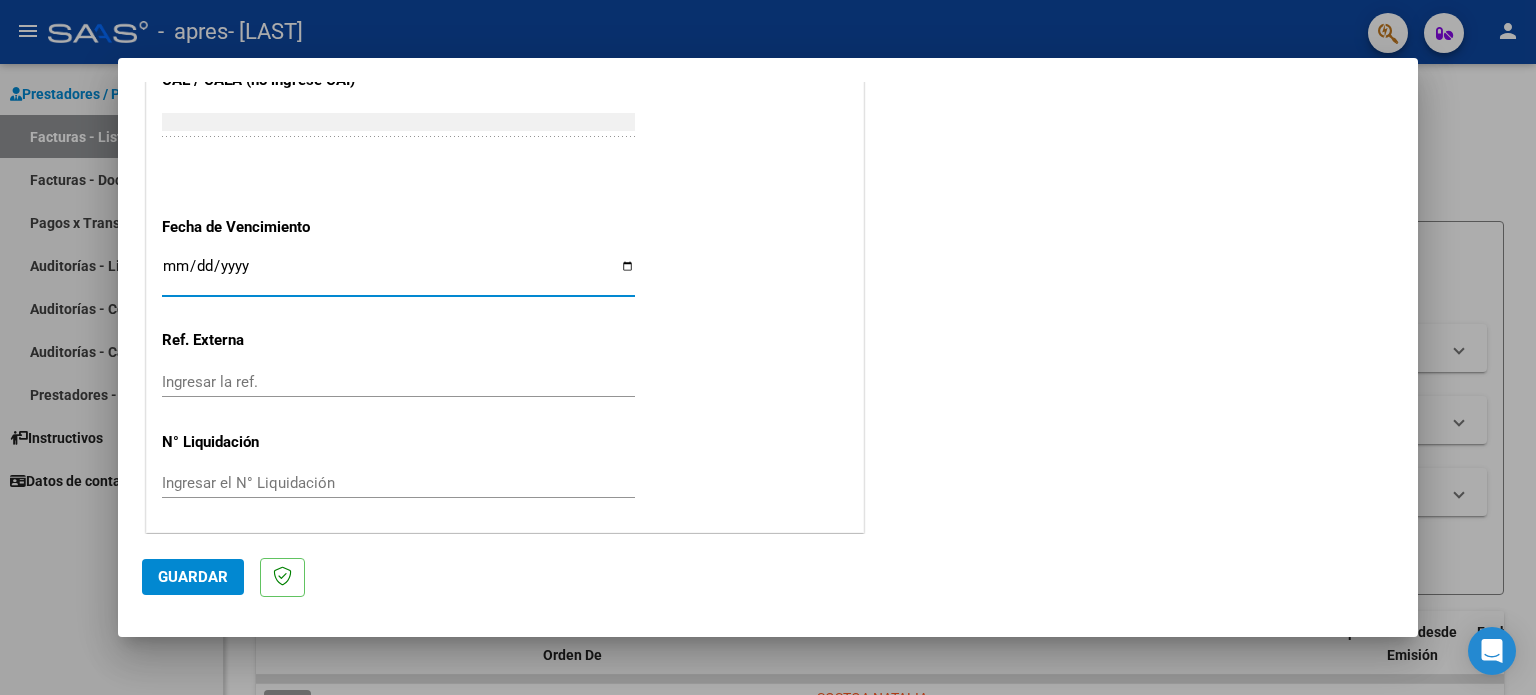 click on "Ingresar la fecha" at bounding box center [398, 274] 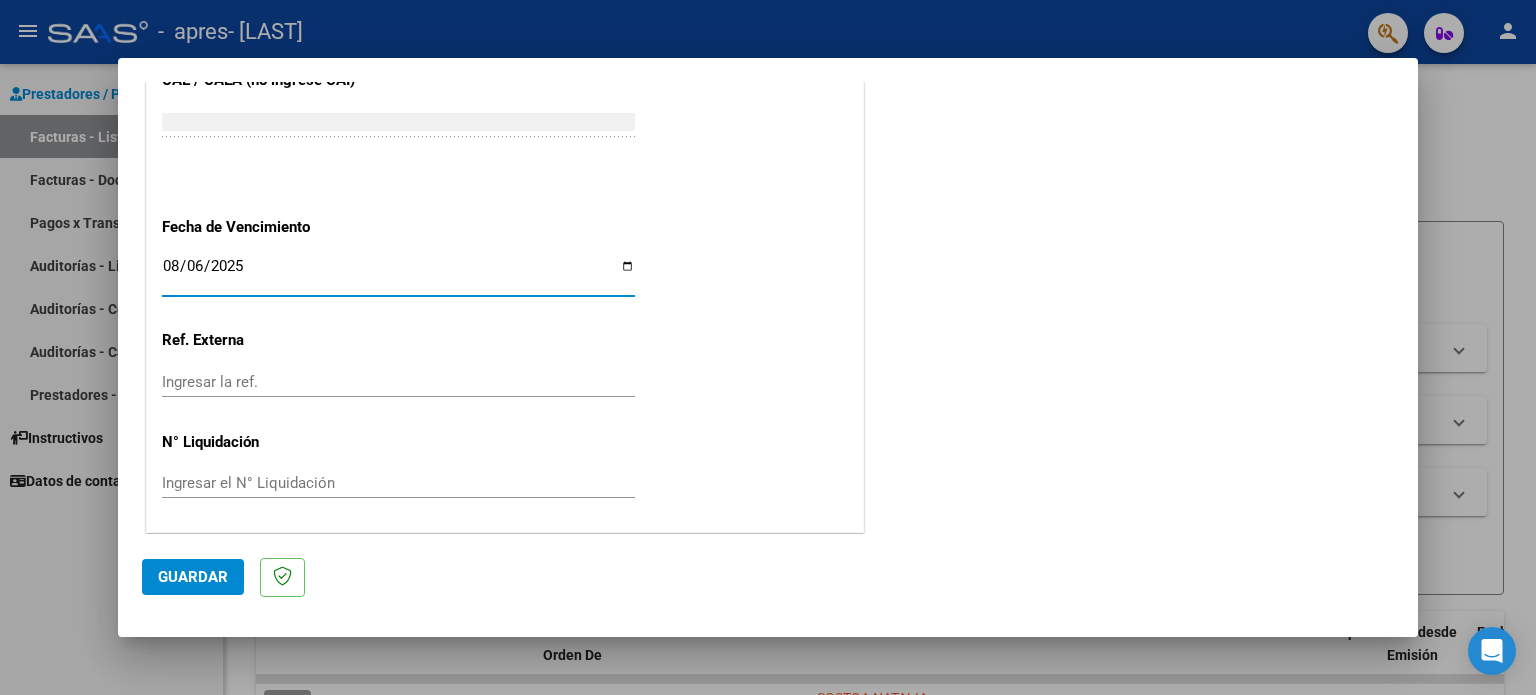 type on "2025-08-06" 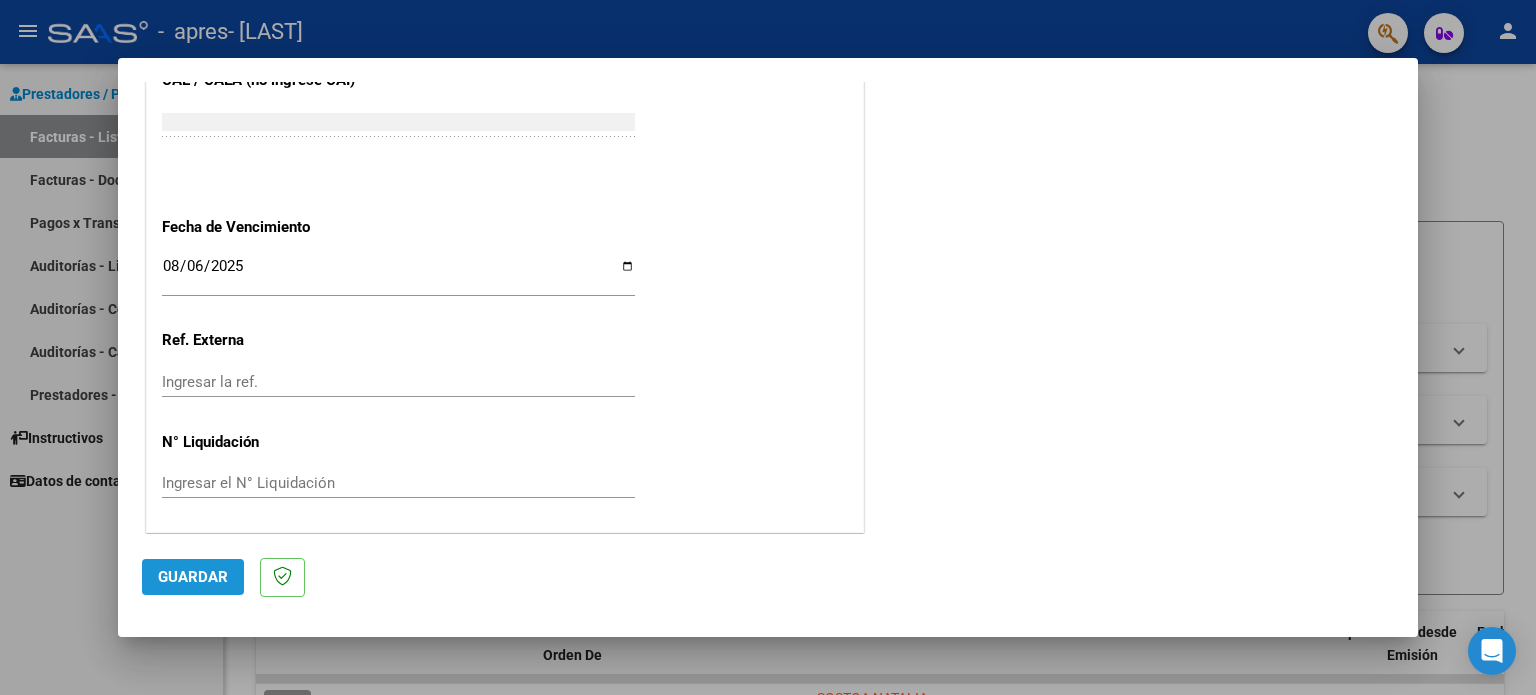 click on "Guardar" 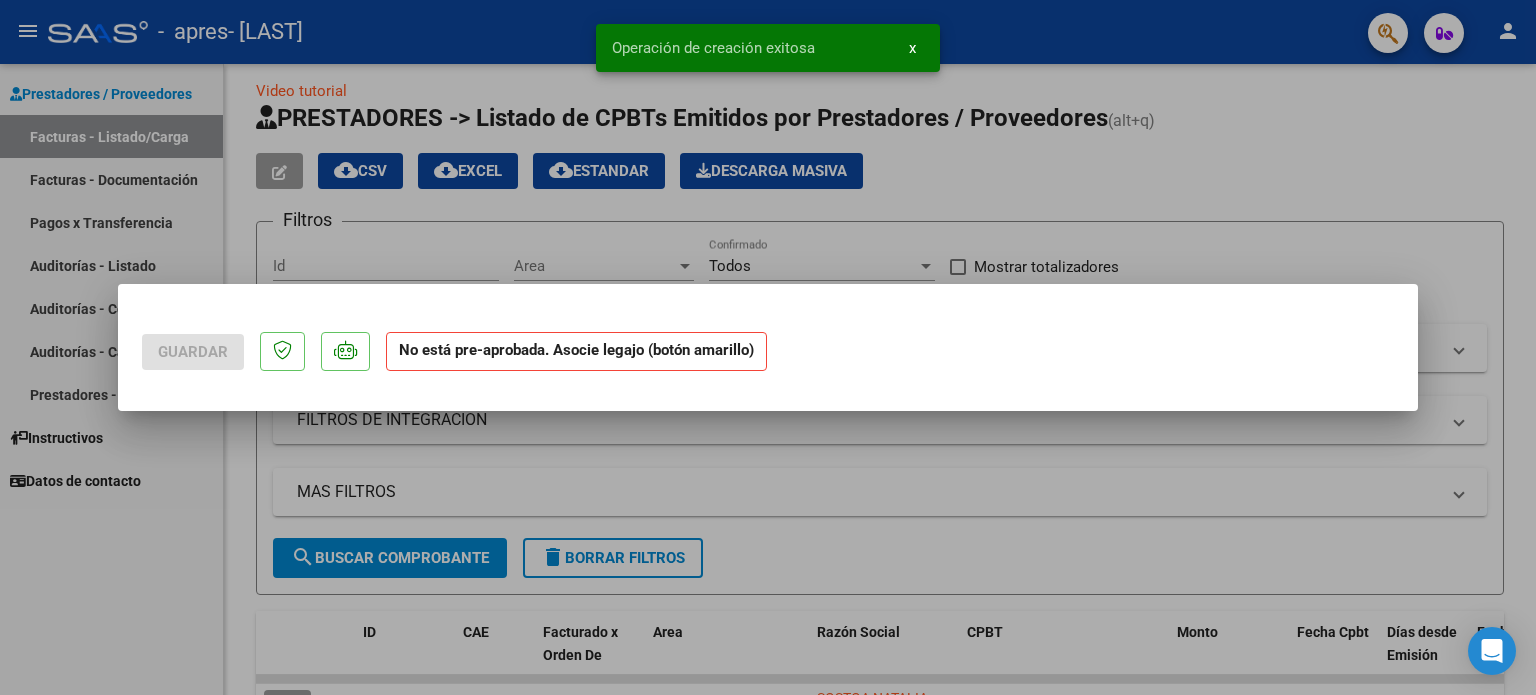 scroll, scrollTop: 0, scrollLeft: 0, axis: both 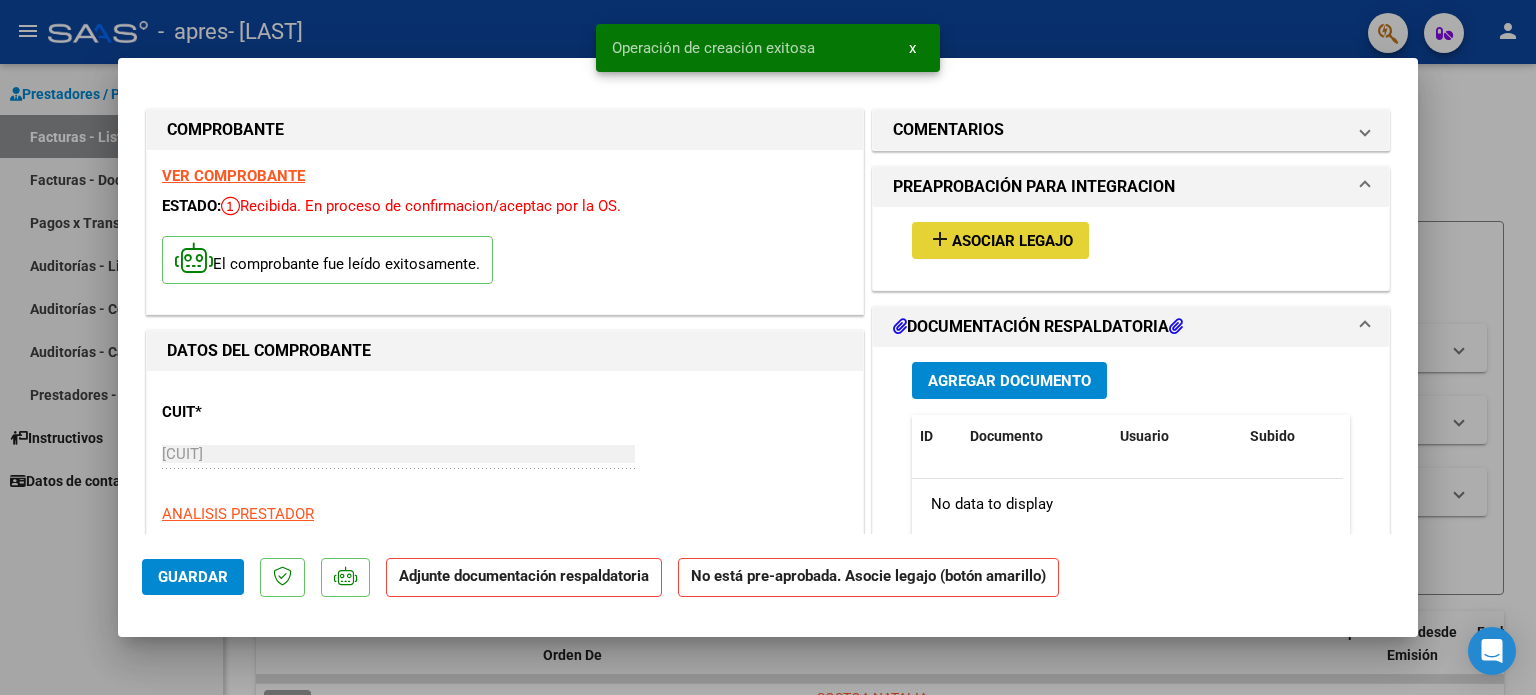 click on "add Asociar Legajo" at bounding box center (1000, 240) 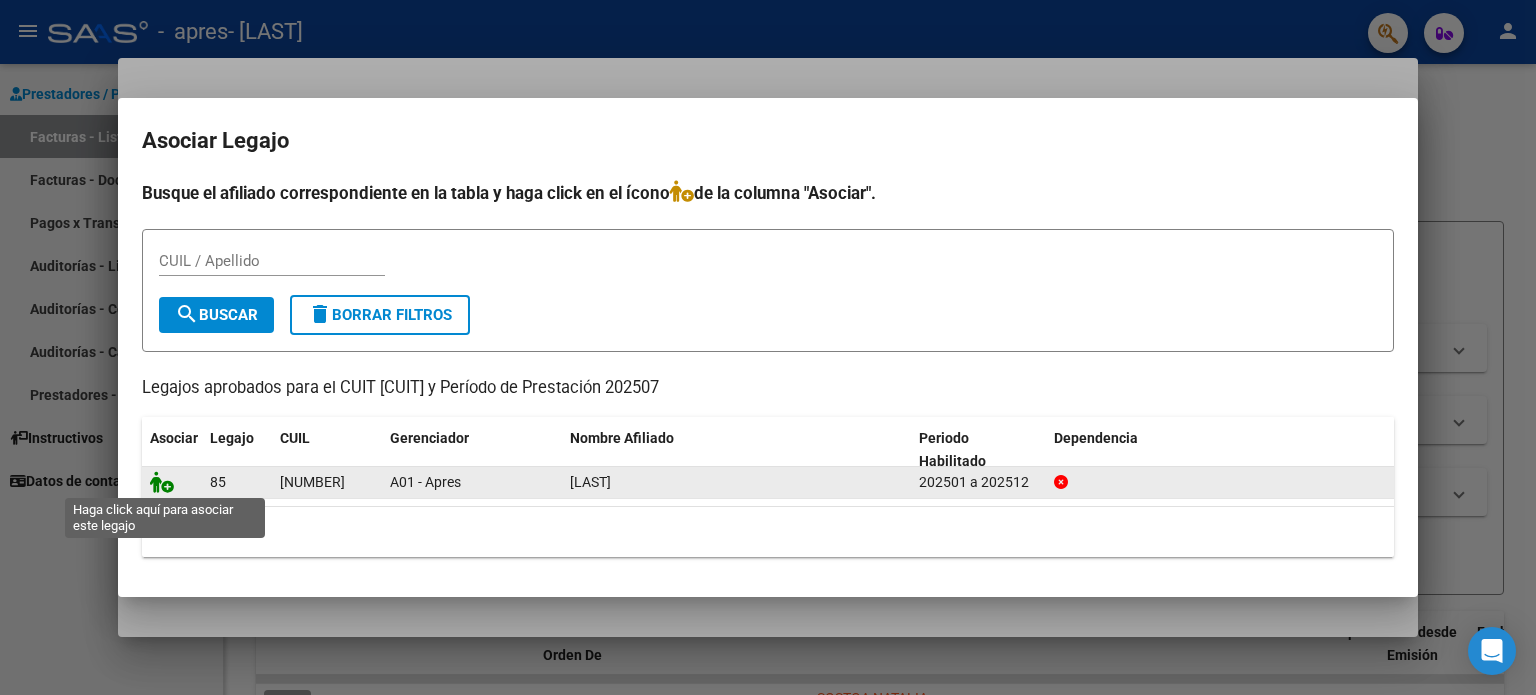 click 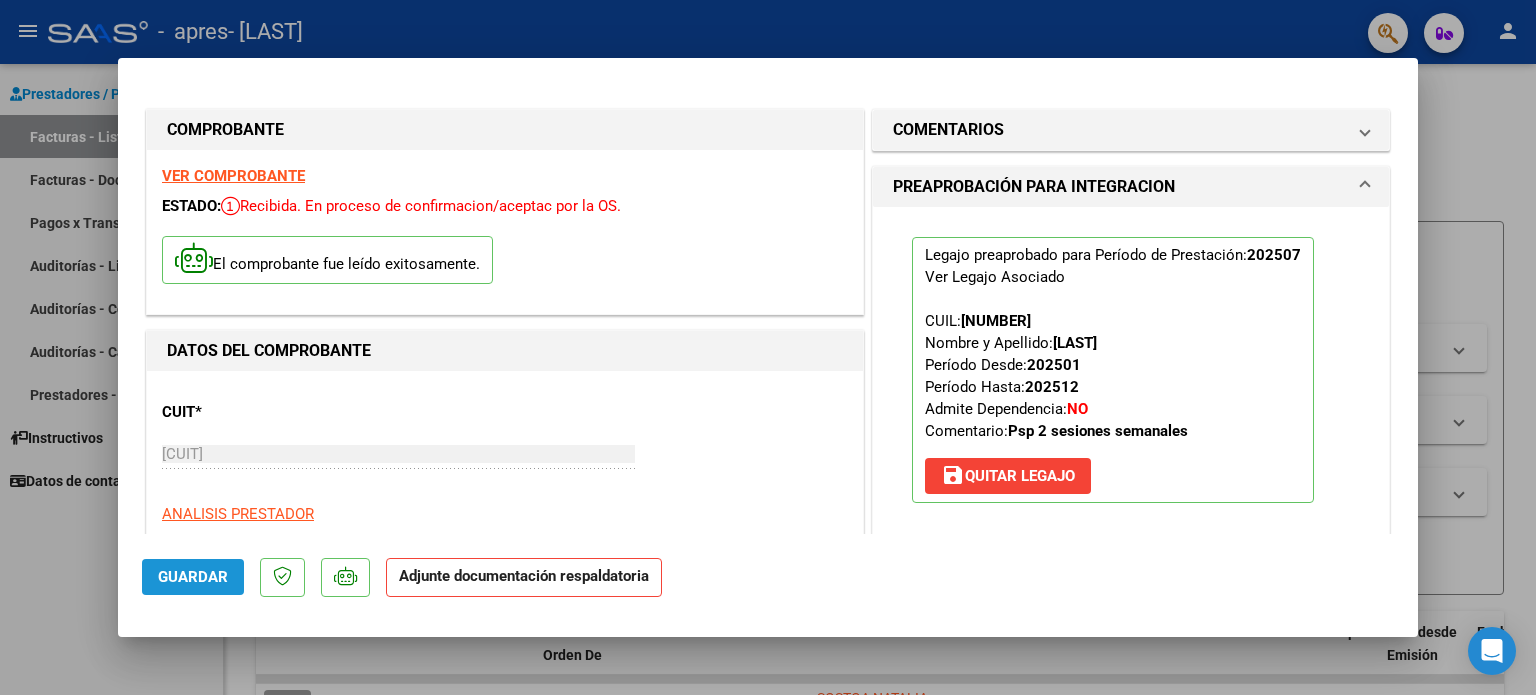 click on "Guardar" 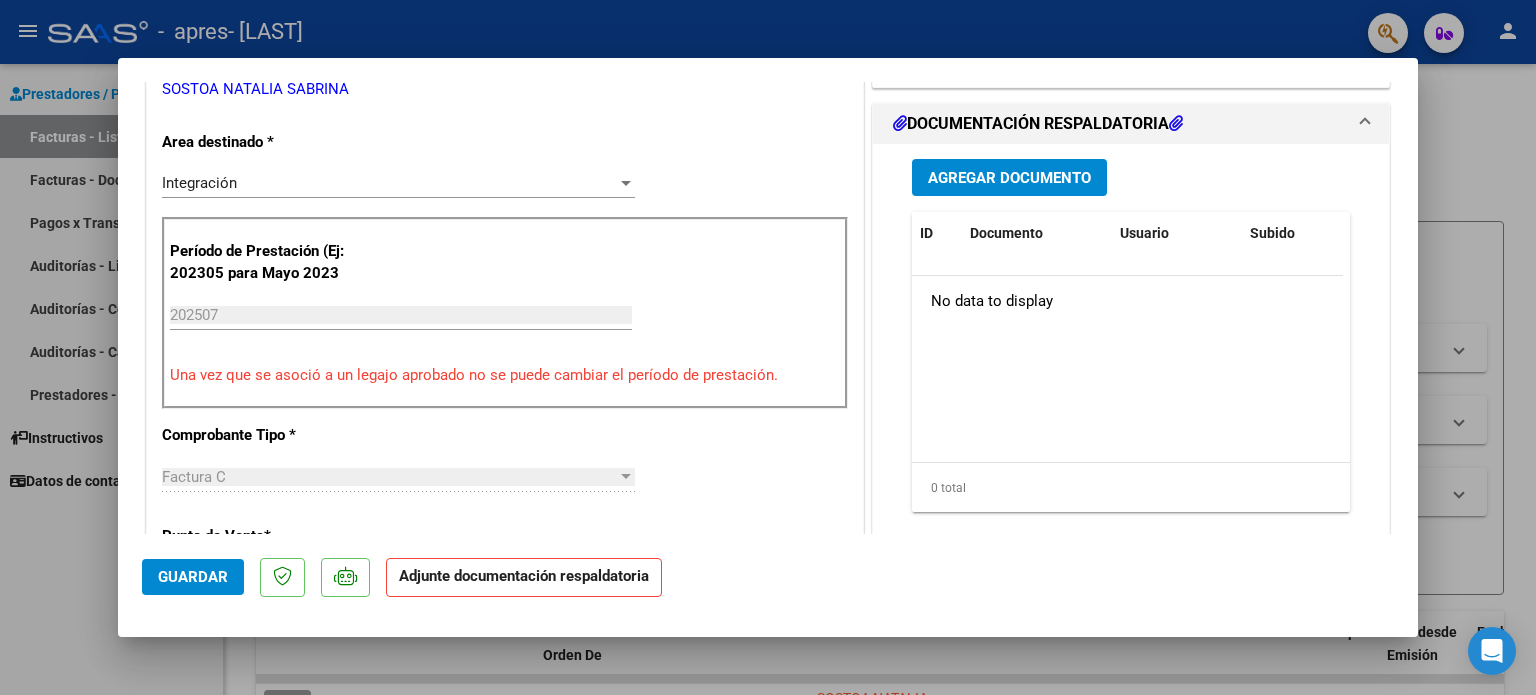 scroll, scrollTop: 465, scrollLeft: 0, axis: vertical 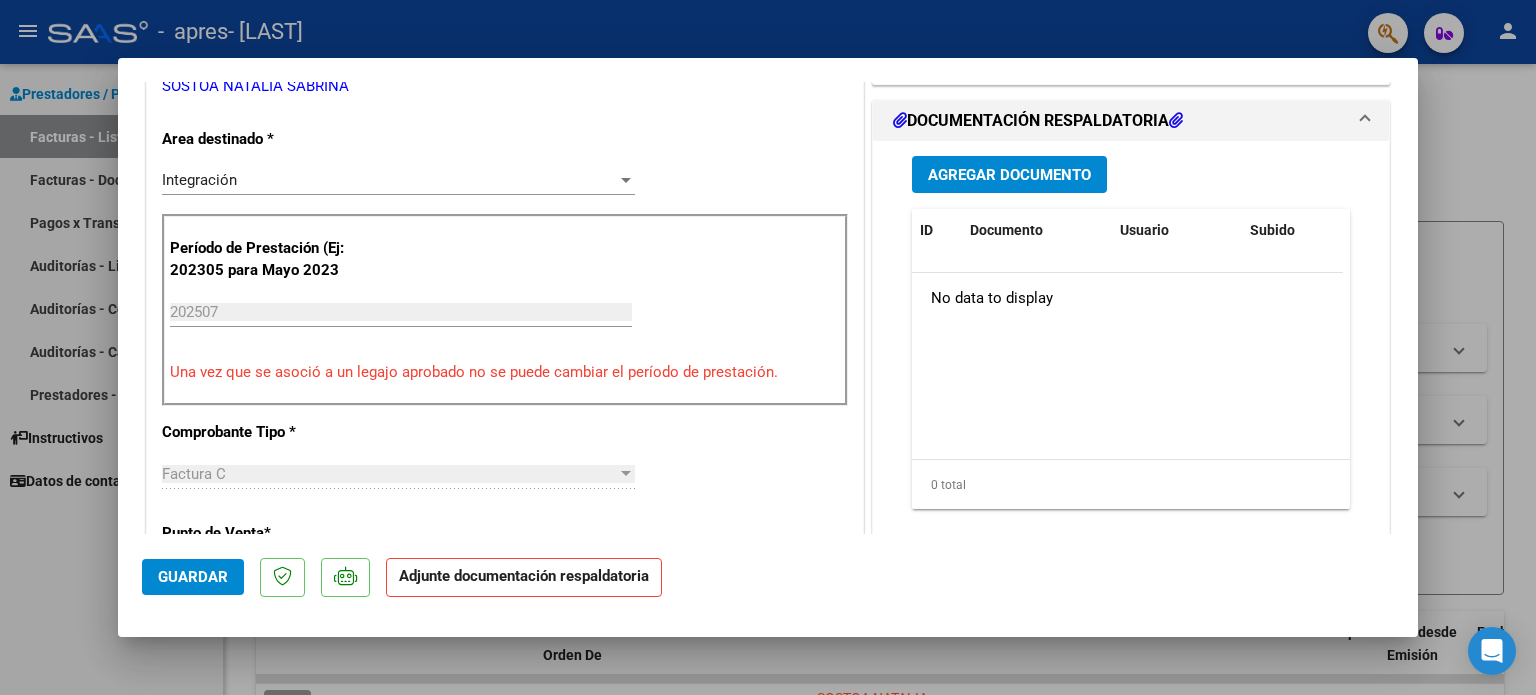 click on "Agregar Documento" at bounding box center [1009, 175] 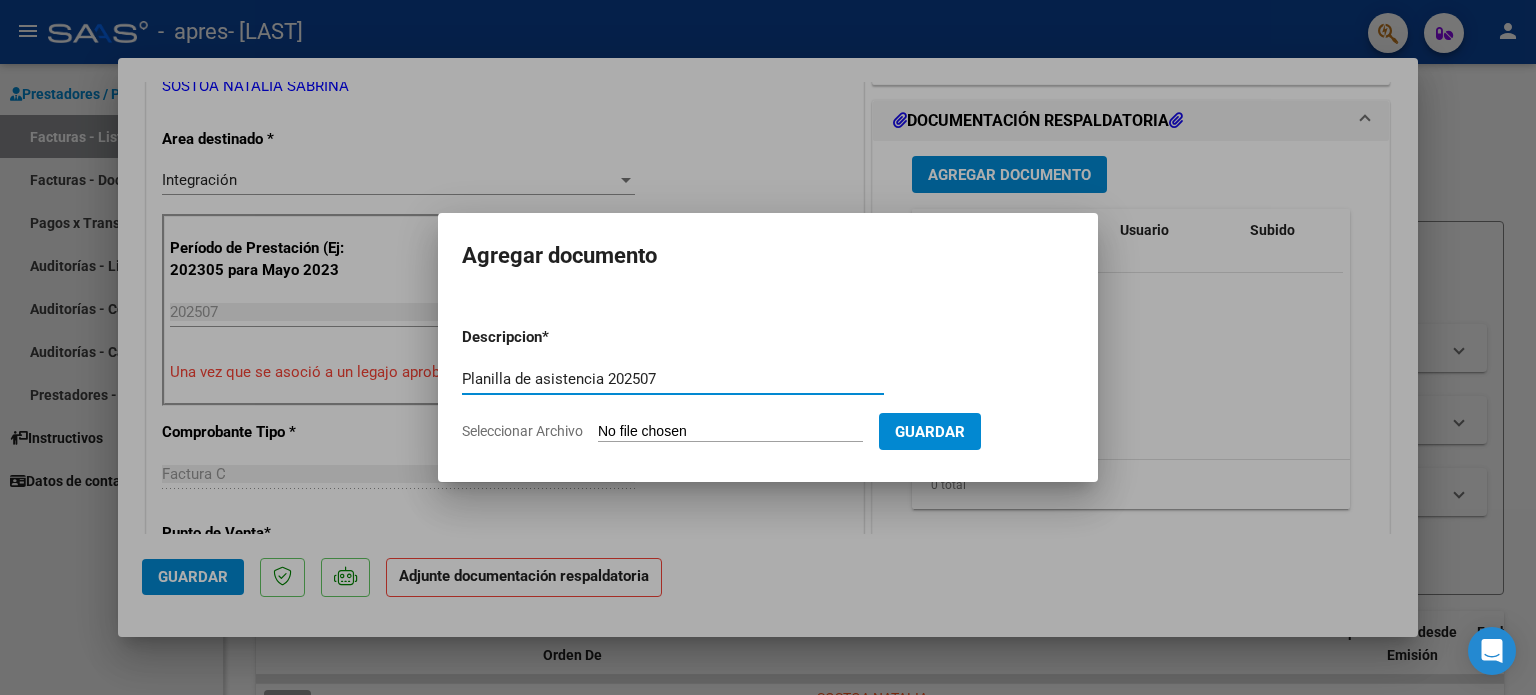 type on "Planilla de asistencia 202507" 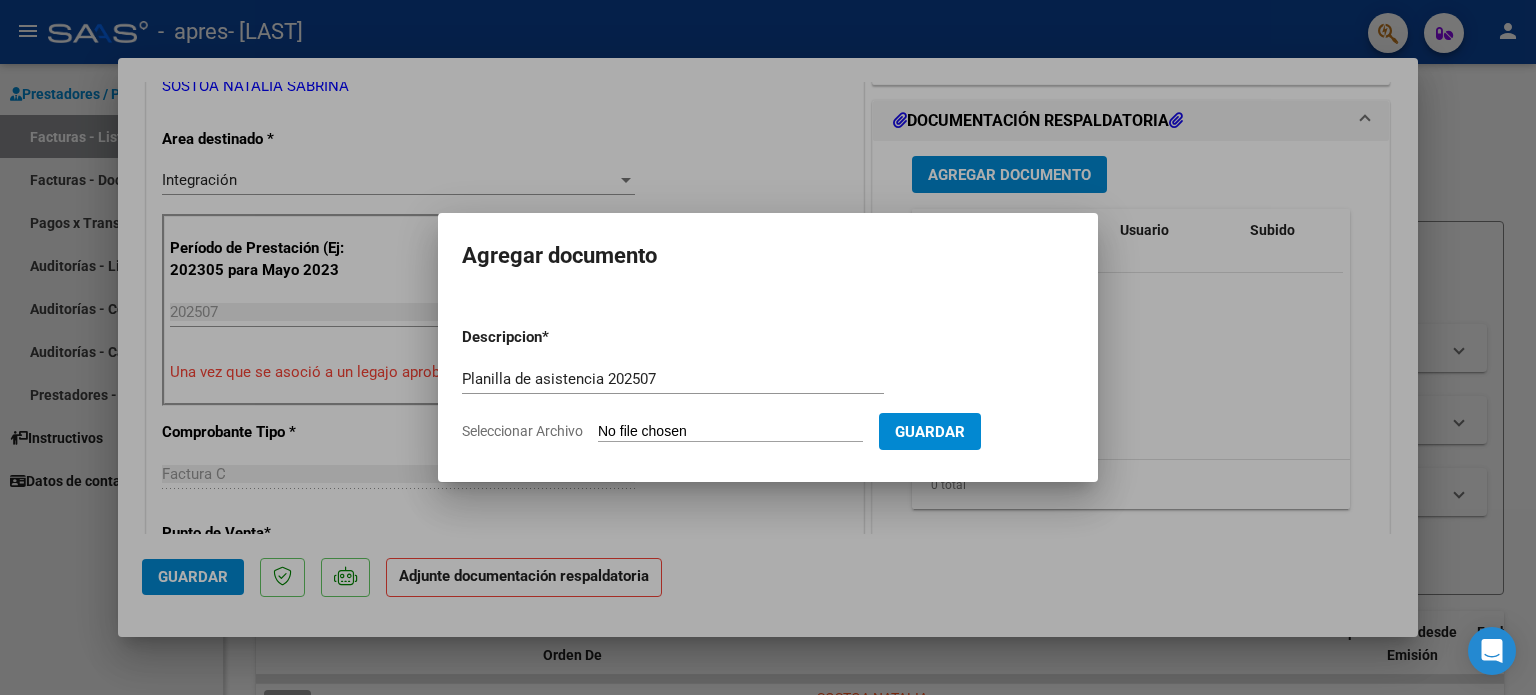 type on "C:\fakepath\[FIRST] [LAST] [NUMBER] asistencia.pdf" 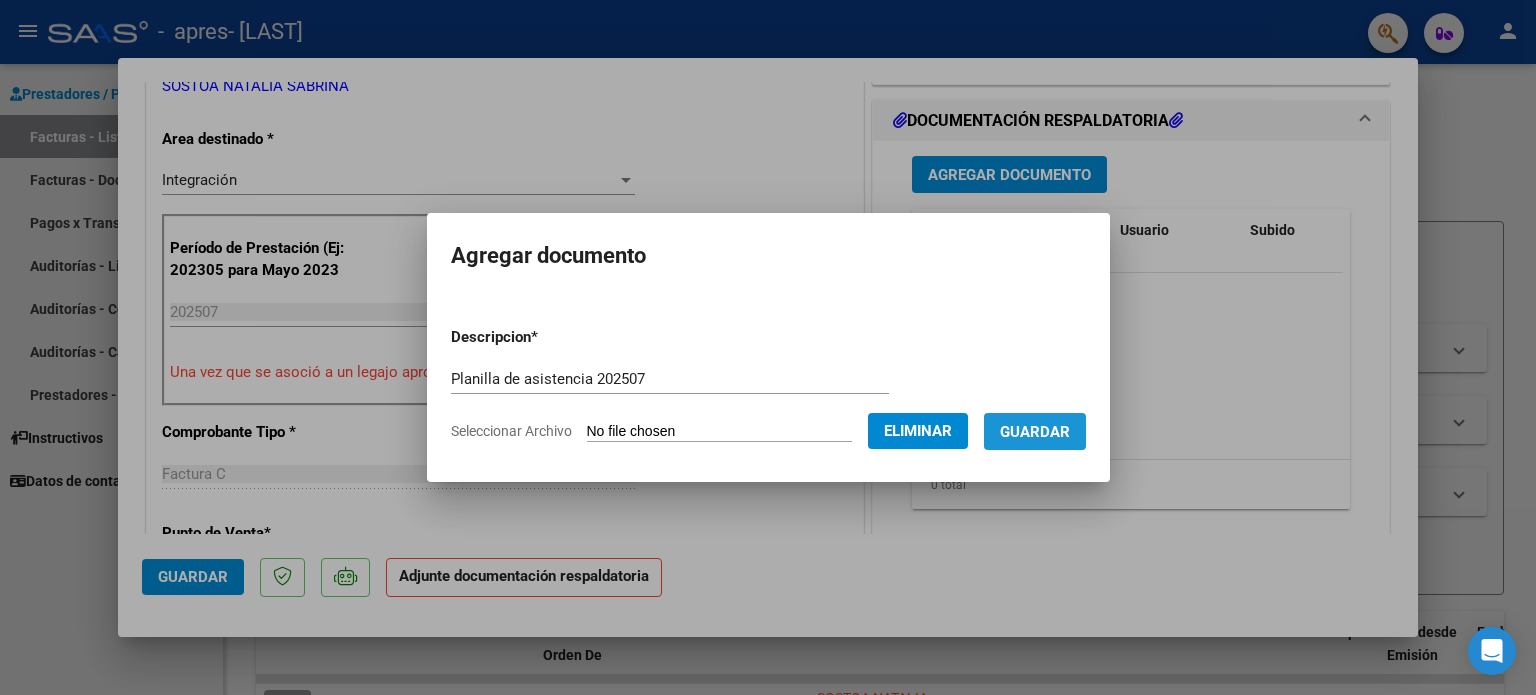 click on "Guardar" at bounding box center (1035, 431) 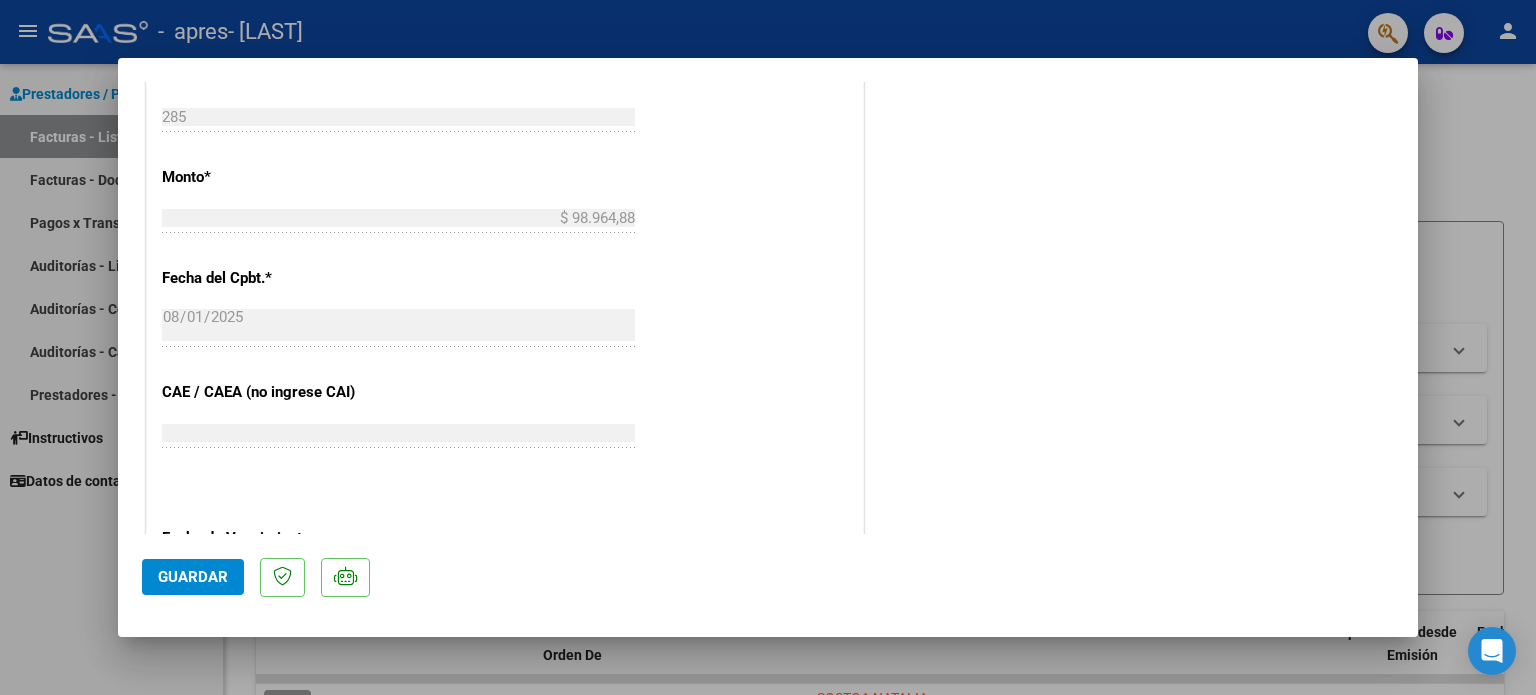scroll, scrollTop: 1336, scrollLeft: 0, axis: vertical 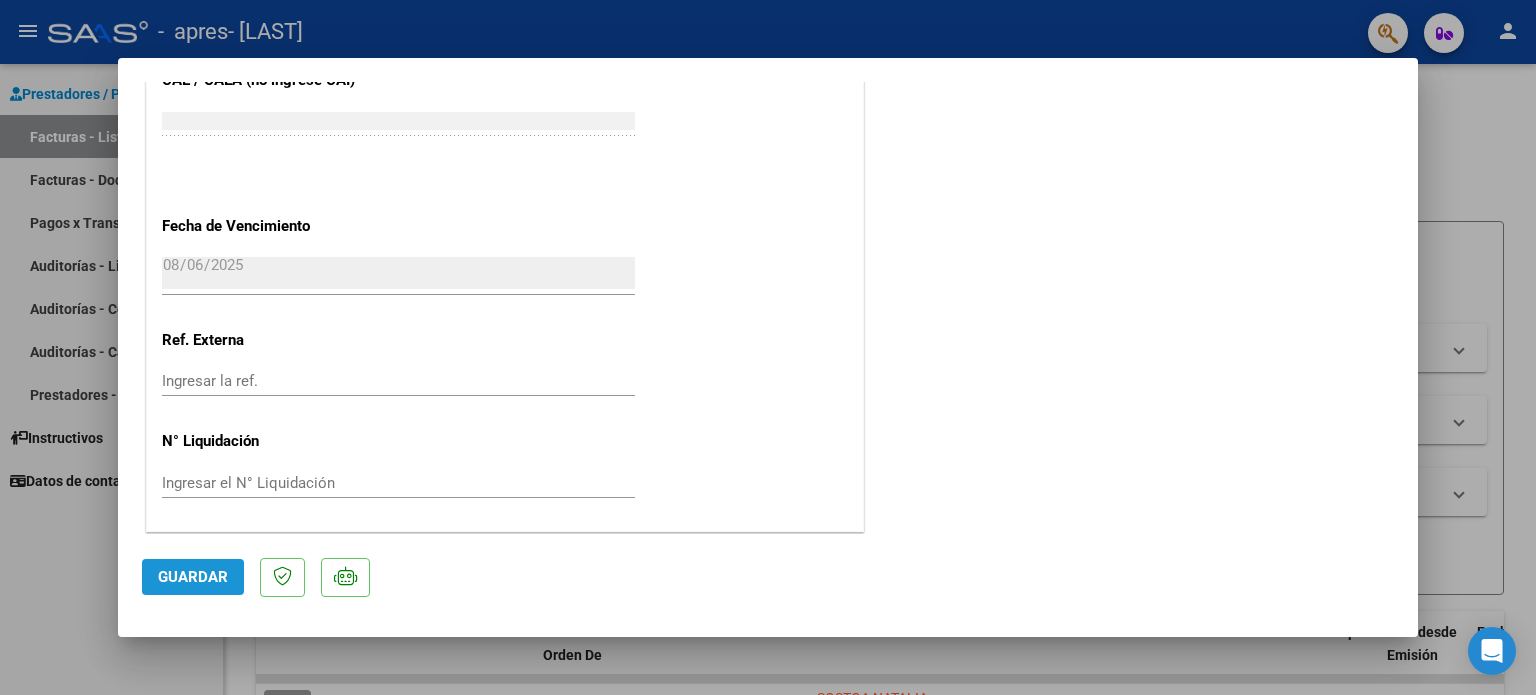 click on "Guardar" 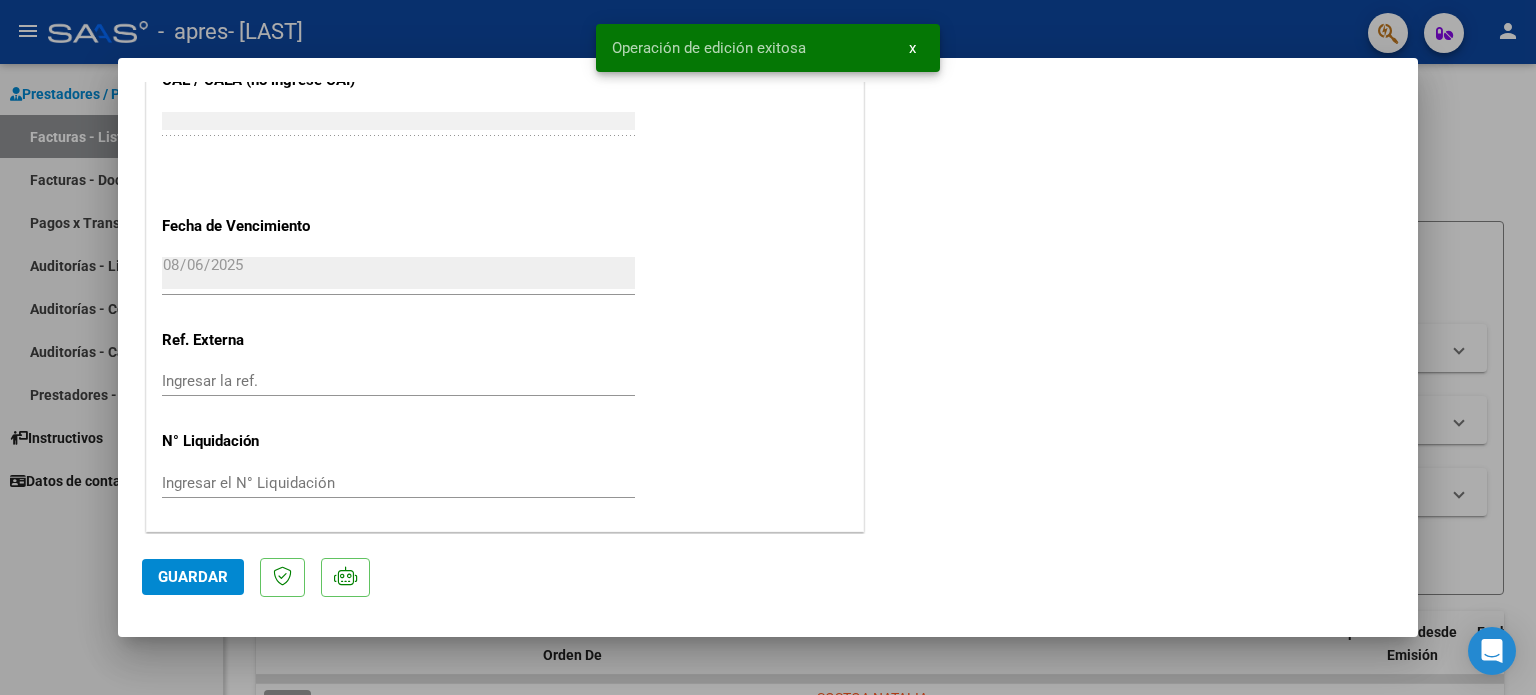 click at bounding box center (768, 347) 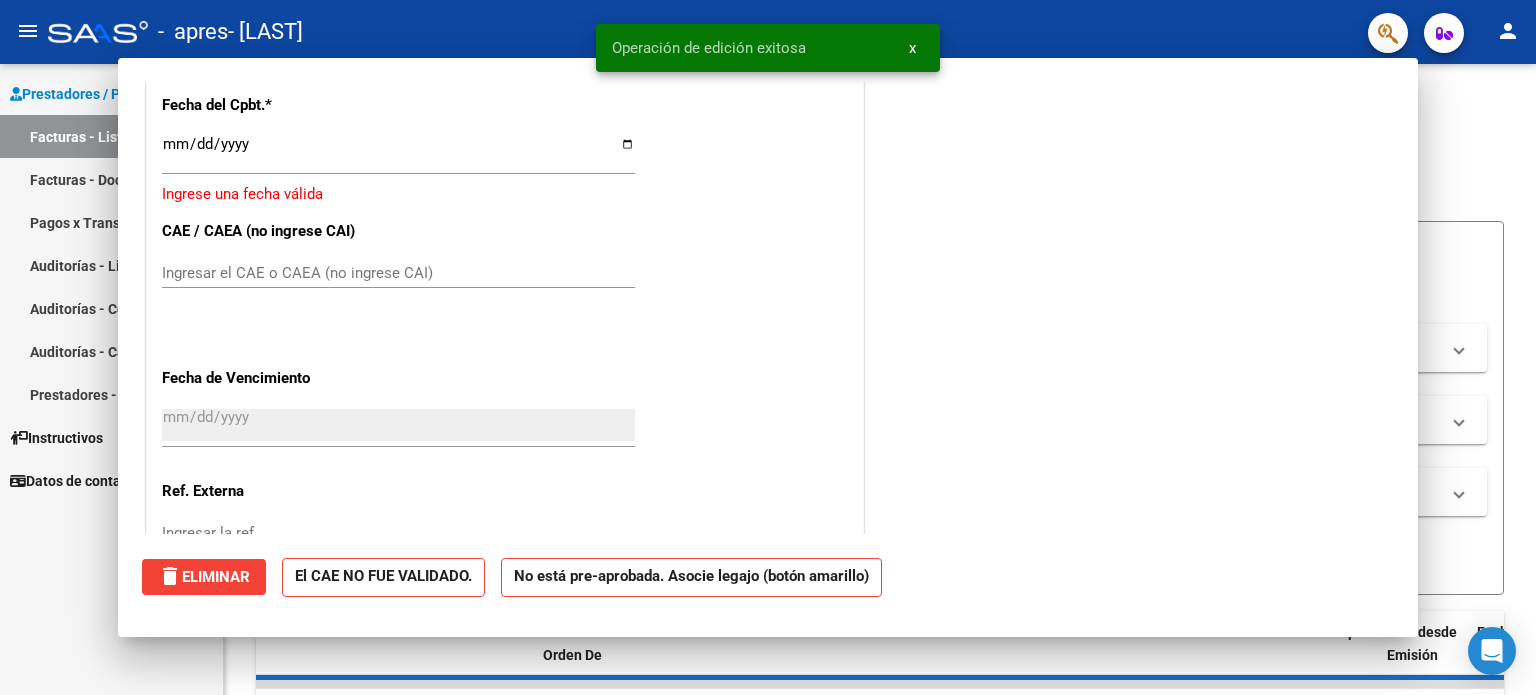 scroll, scrollTop: 1487, scrollLeft: 0, axis: vertical 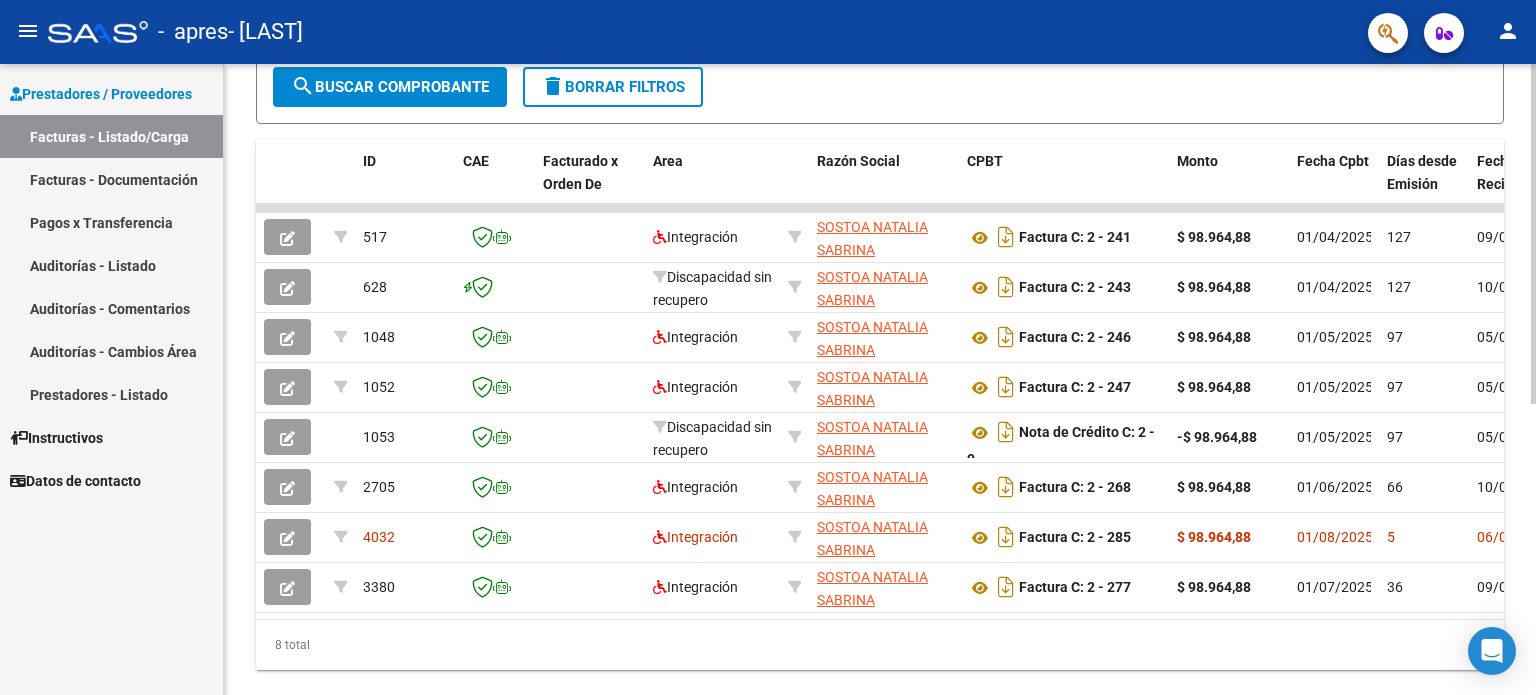 click 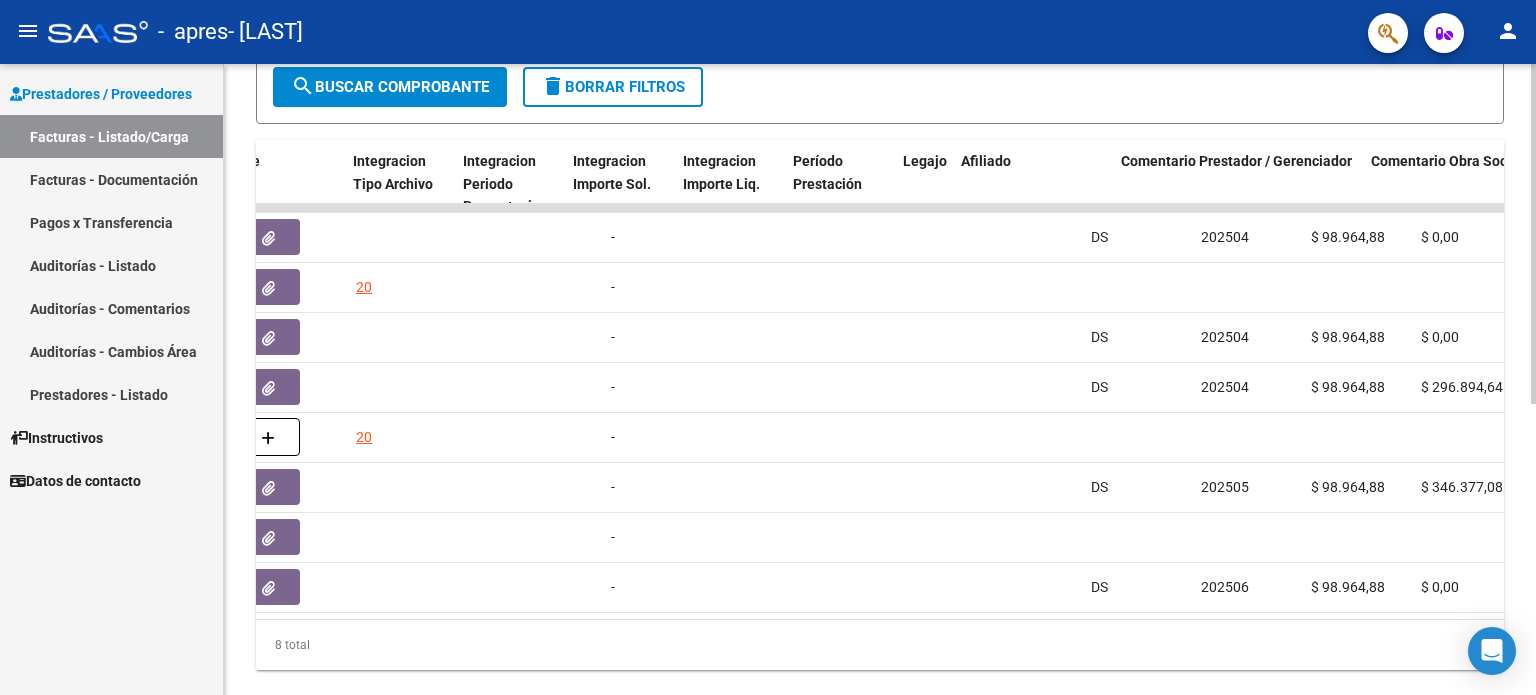 scroll, scrollTop: 0, scrollLeft: 2968, axis: horizontal 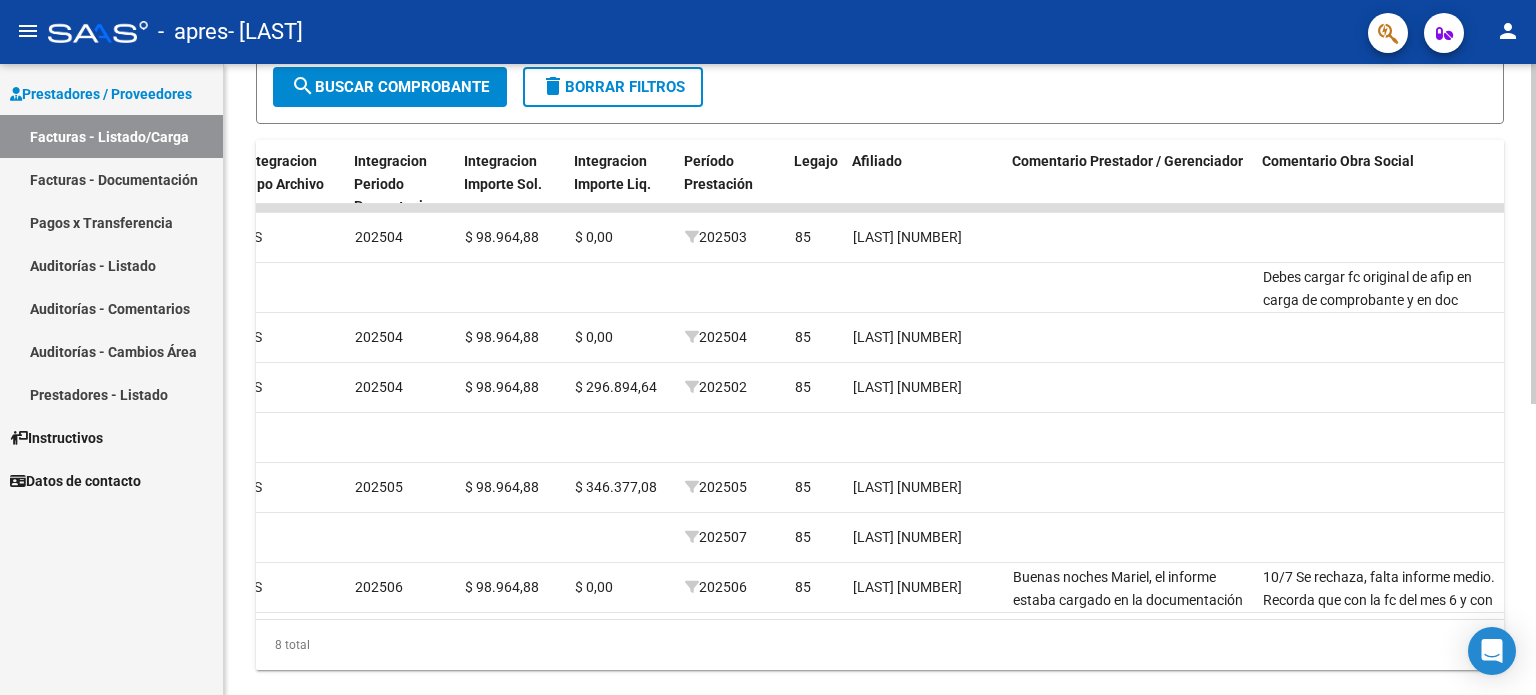 drag, startPoint x: 964, startPoint y: 642, endPoint x: 795, endPoint y: 662, distance: 170.17932 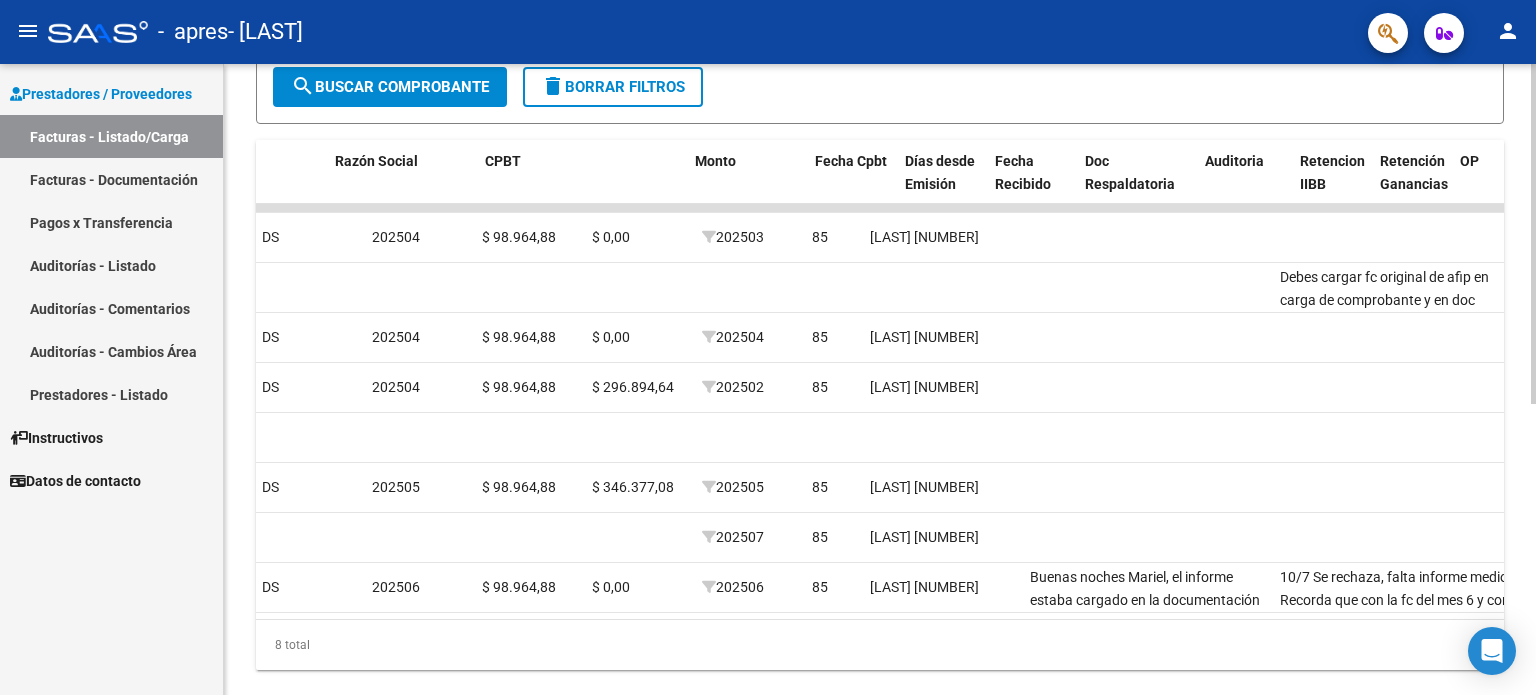 scroll, scrollTop: 0, scrollLeft: 0, axis: both 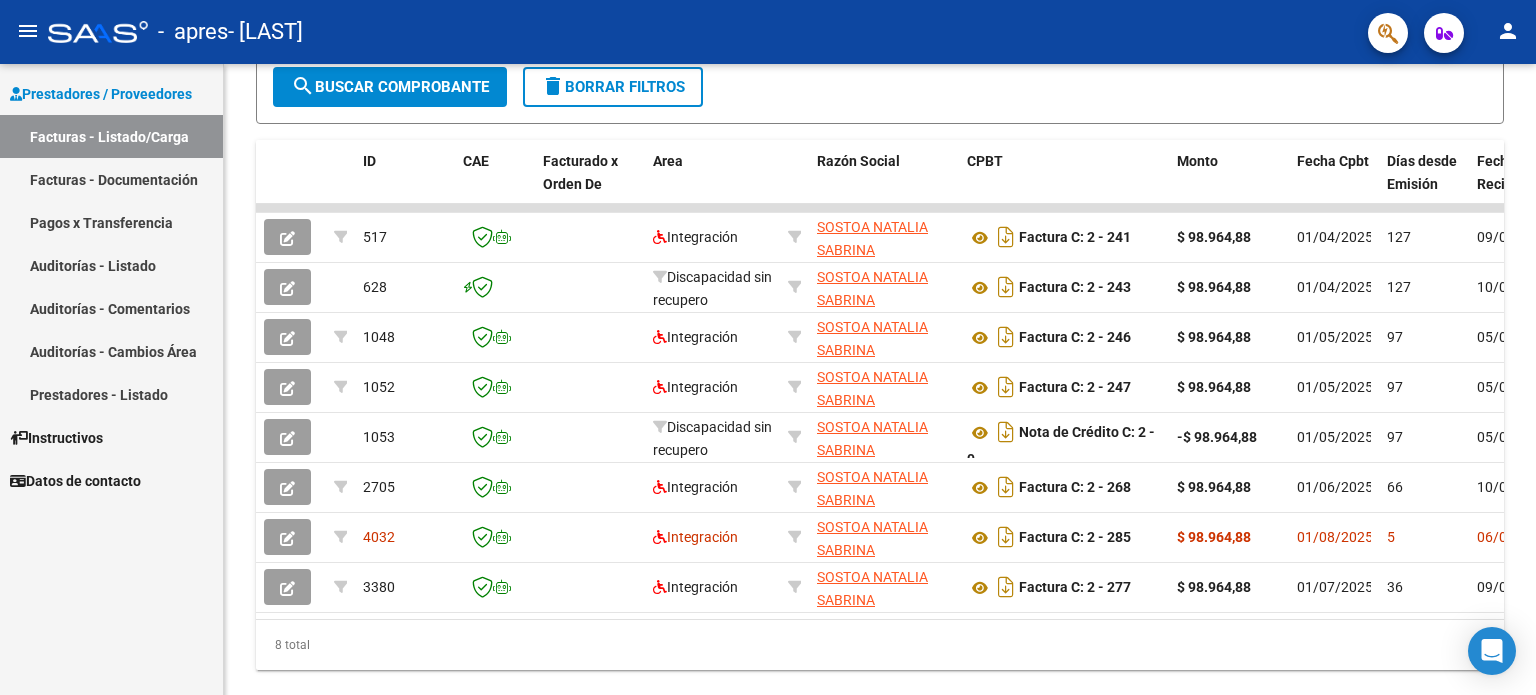 click on "person" 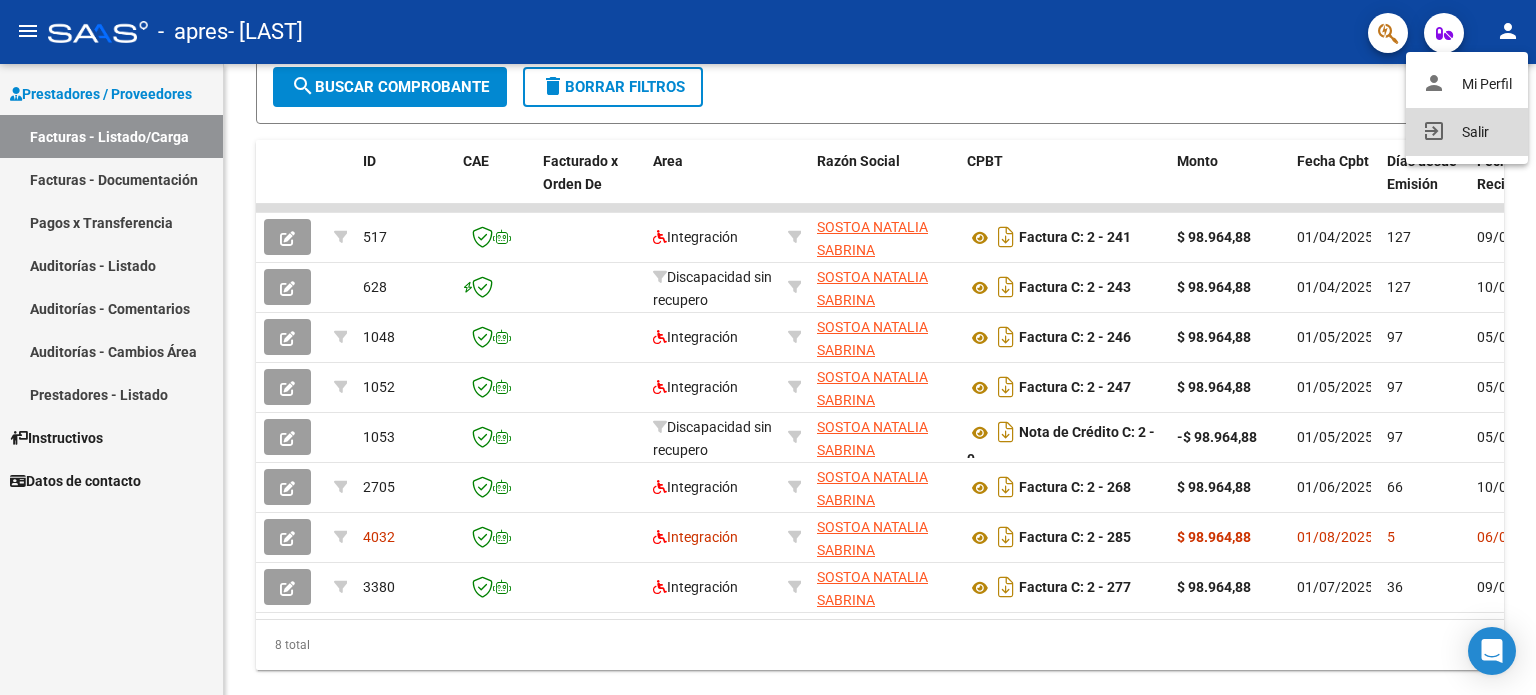 click on "exit_to_app  Salir" at bounding box center (1467, 132) 